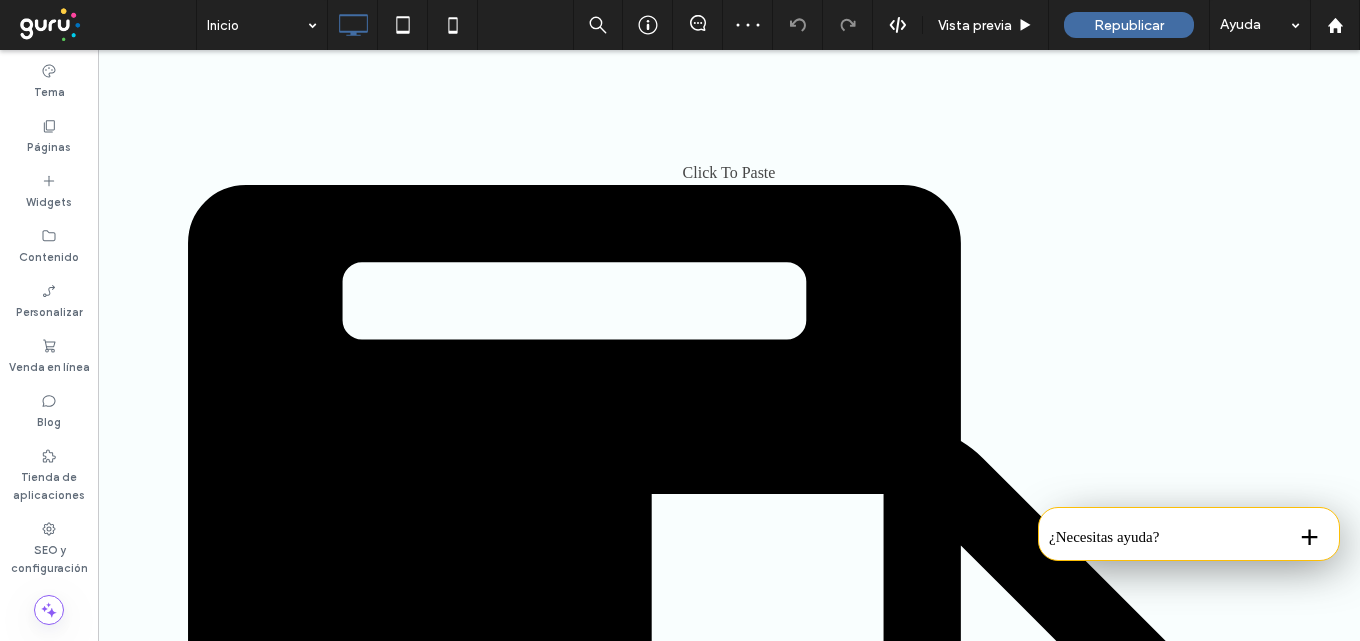 scroll, scrollTop: 3200, scrollLeft: 0, axis: vertical 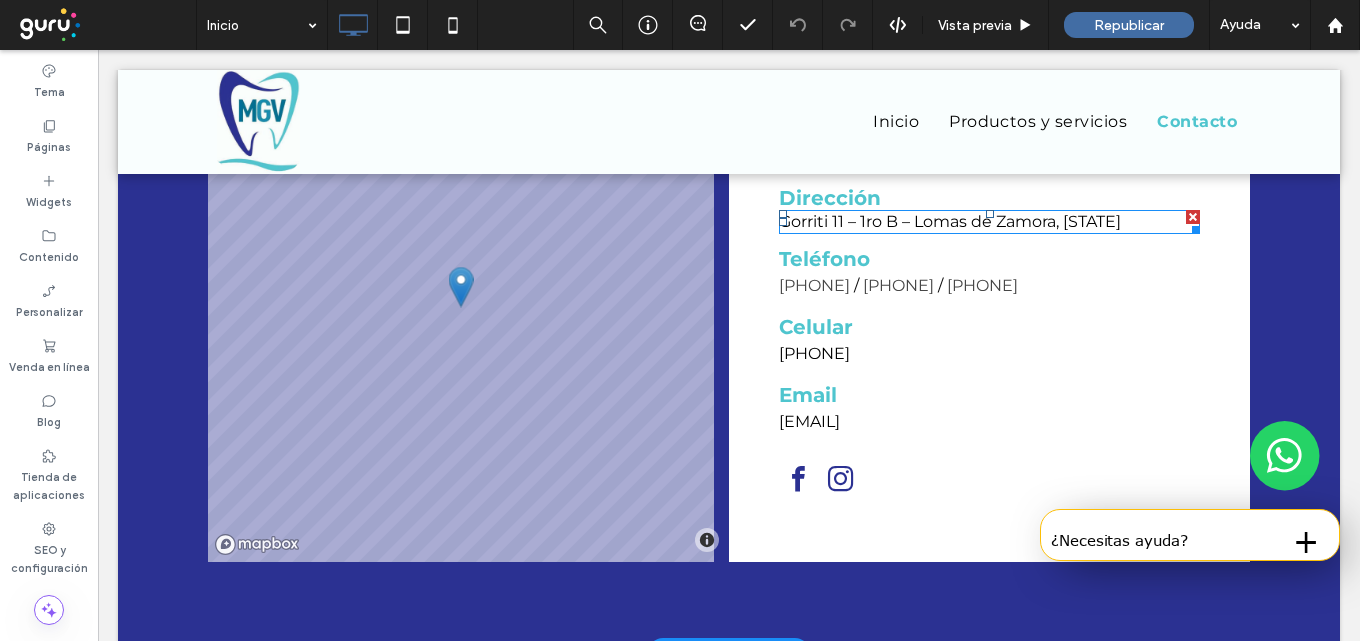 click on "Gorriti 11 – 1ro B – Lomas de Zamora, [STATE]" at bounding box center (950, 221) 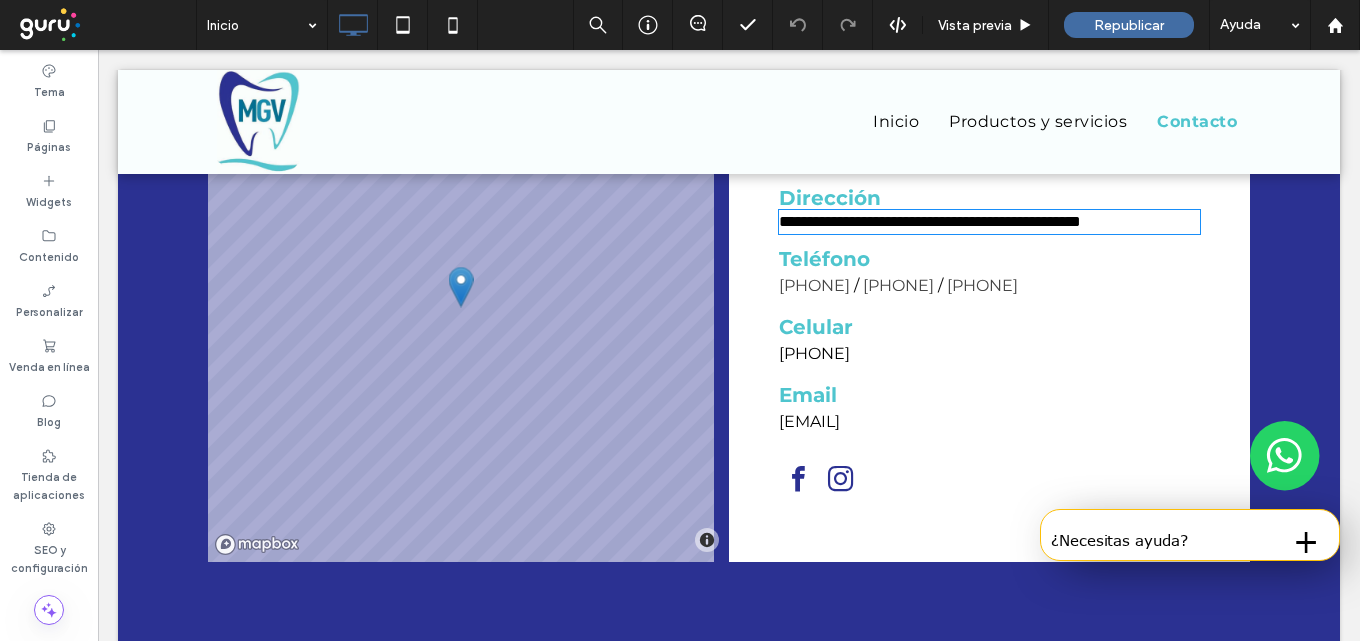 type on "**********" 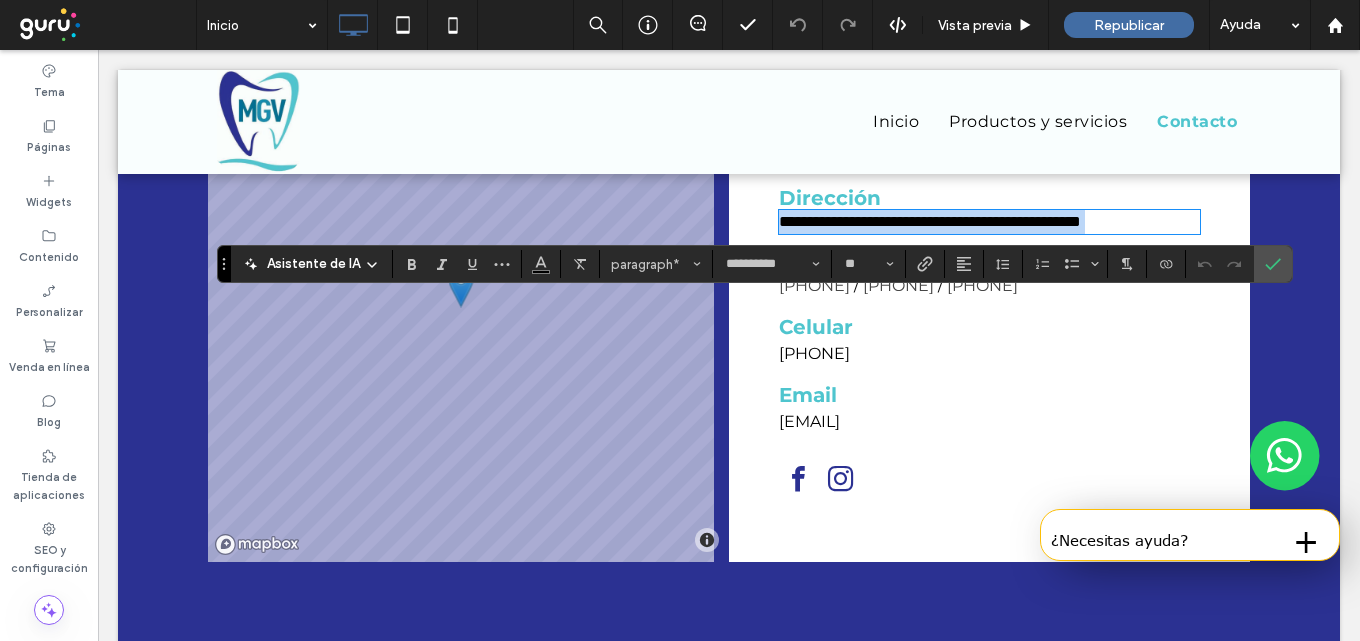 click on "**********" at bounding box center (930, 221) 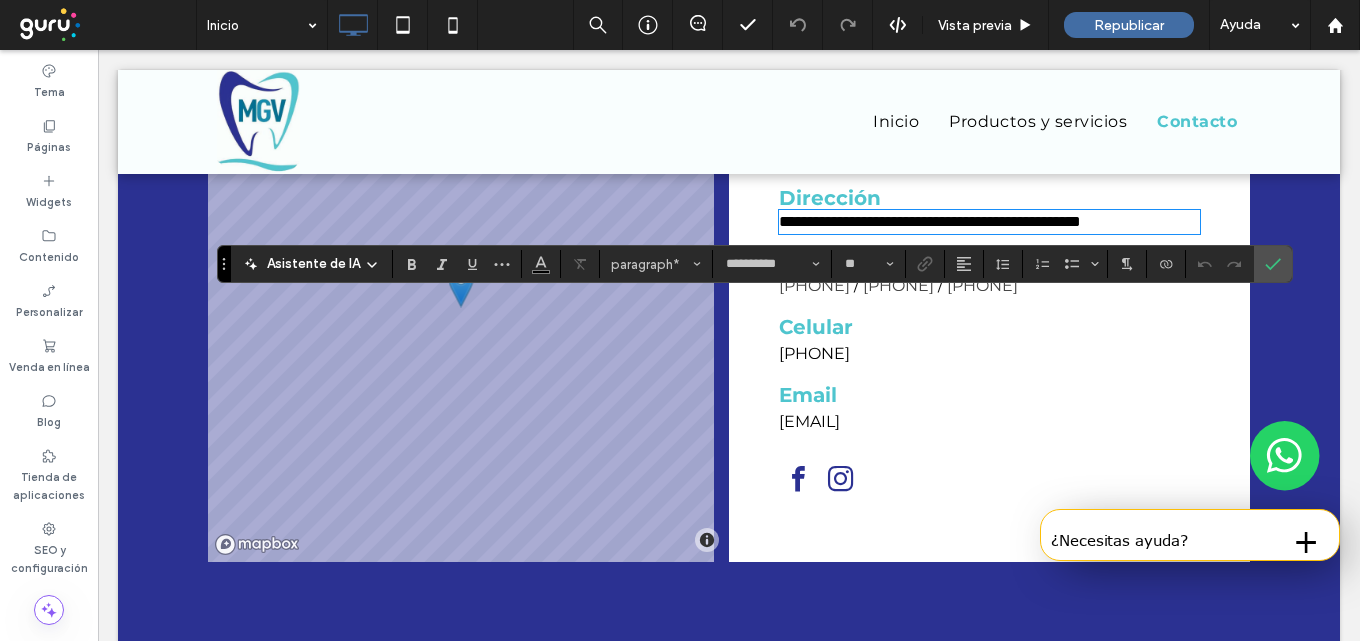 click on "**********" at bounding box center [930, 221] 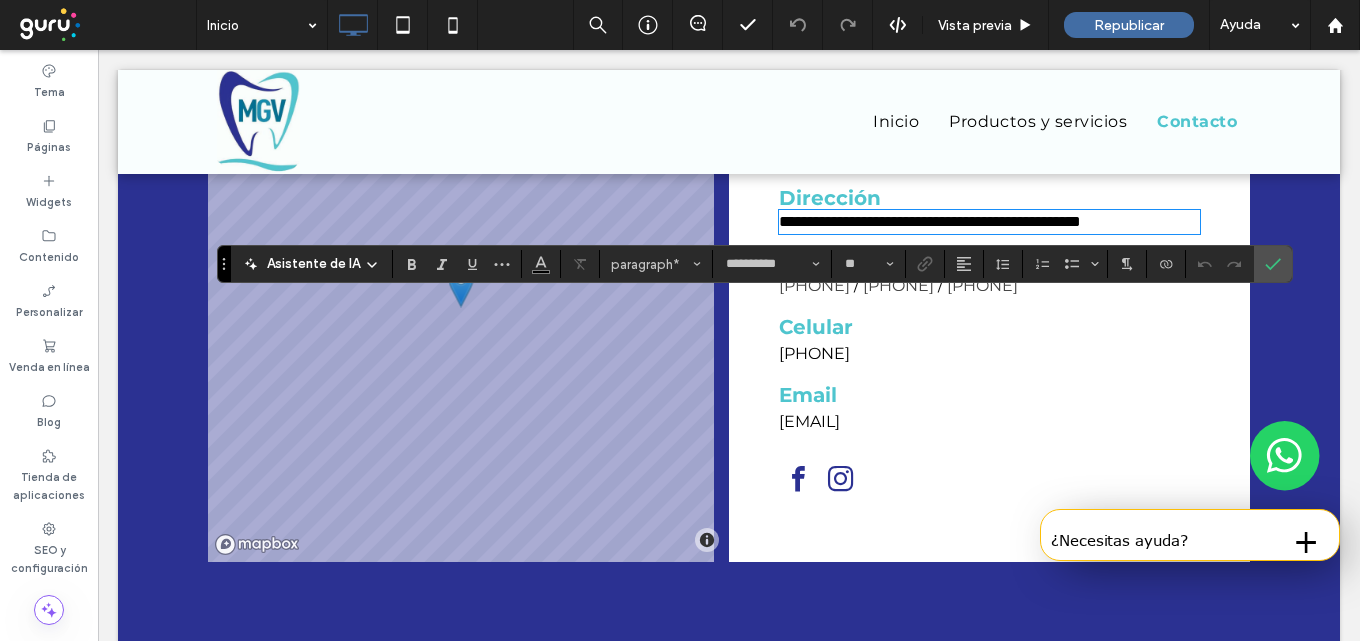 type 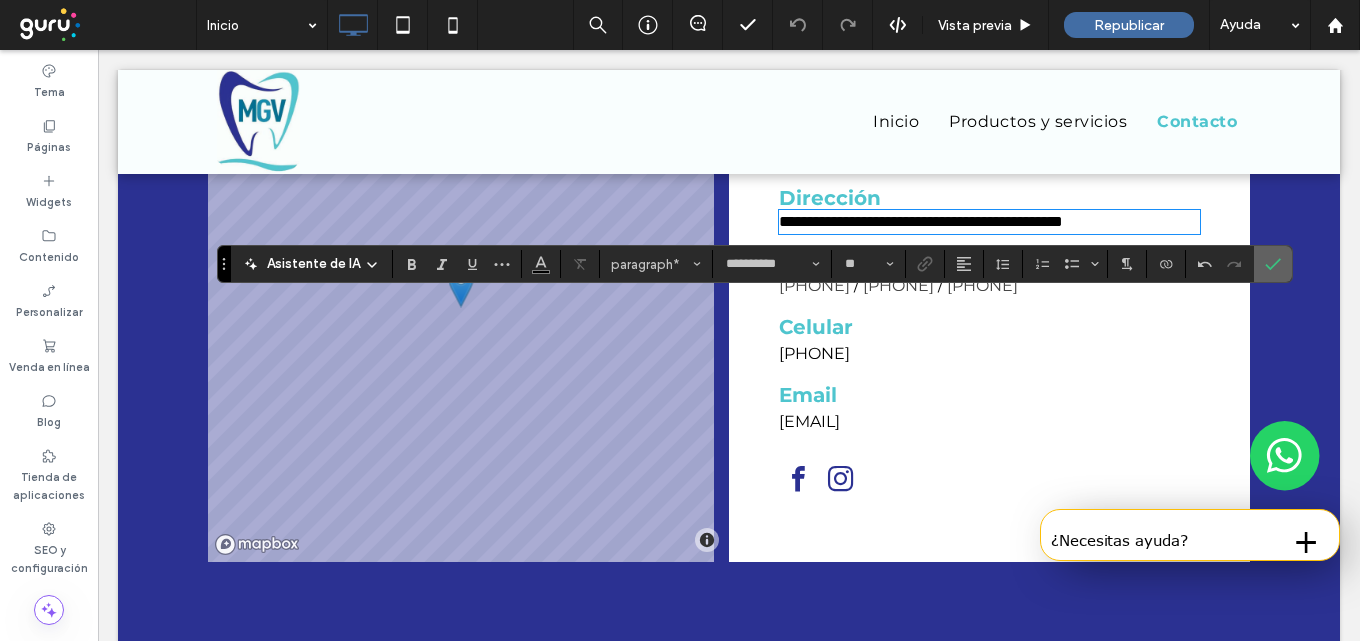 click 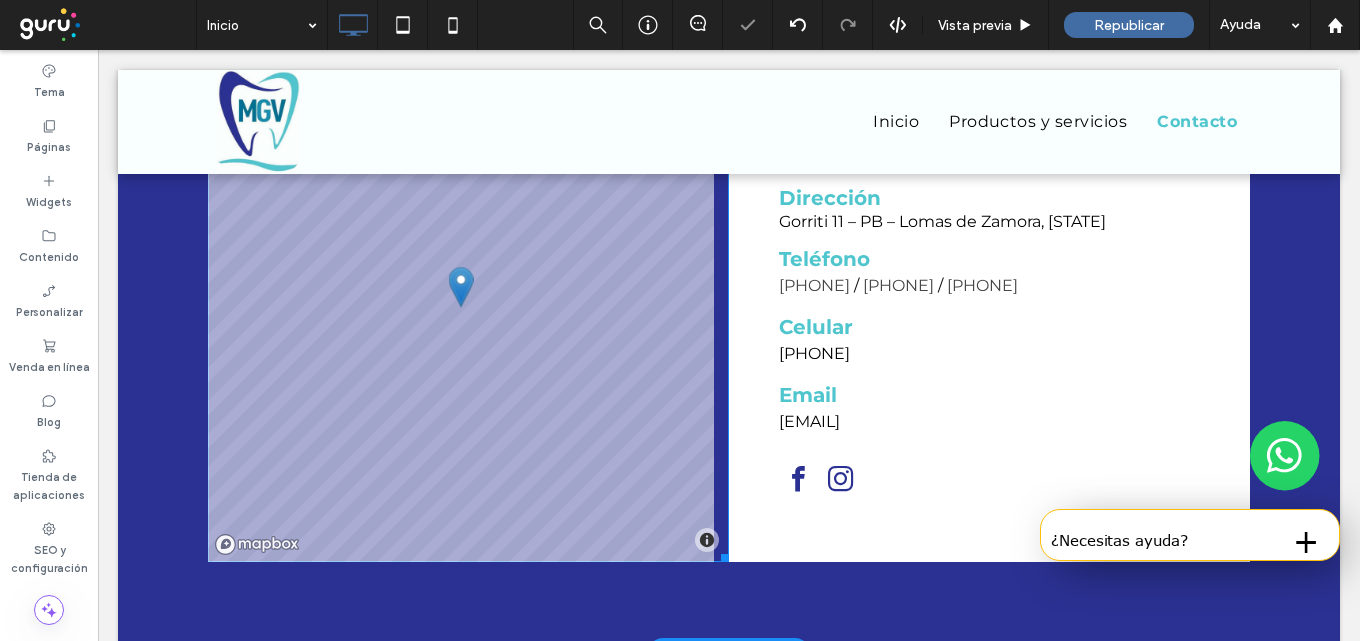 click at bounding box center (468, 307) 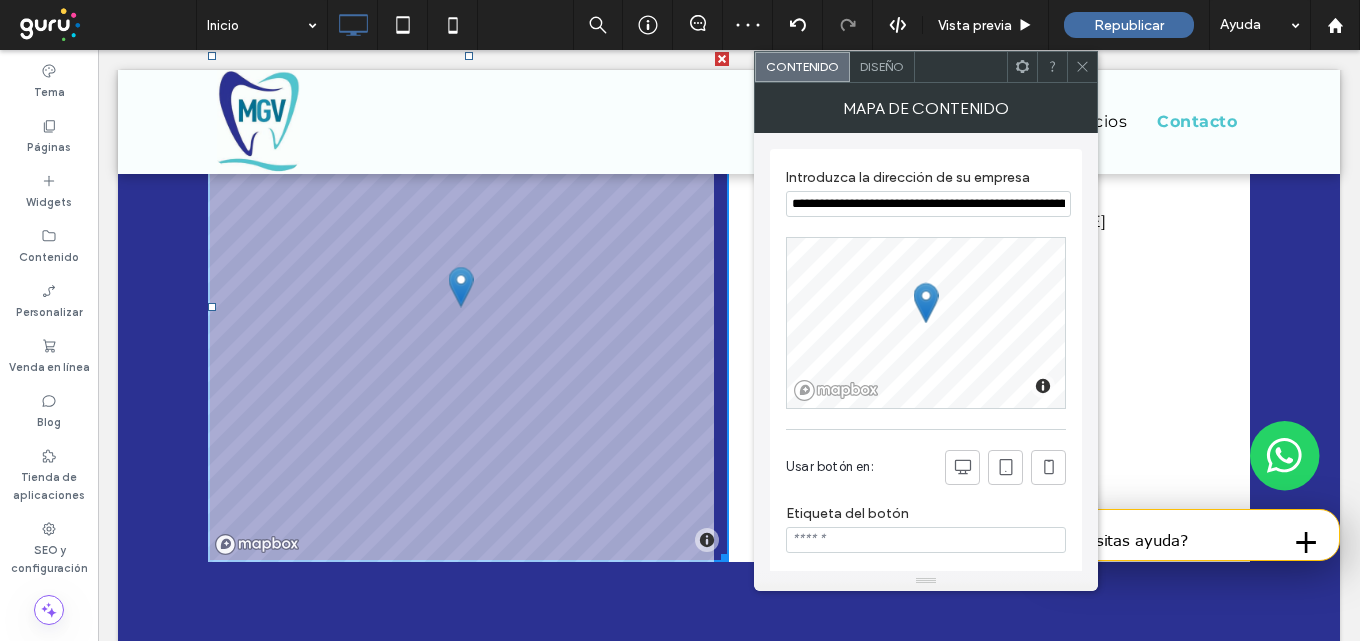 click on "**********" at bounding box center [928, 204] 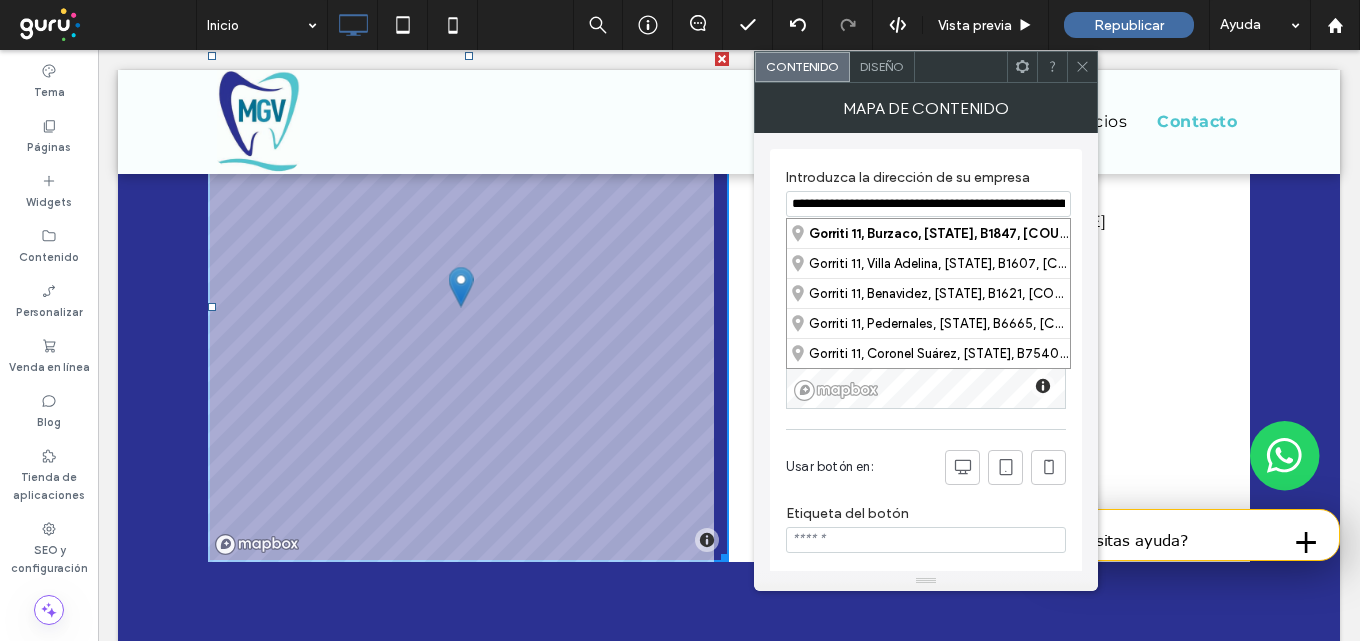 scroll, scrollTop: 0, scrollLeft: 79, axis: horizontal 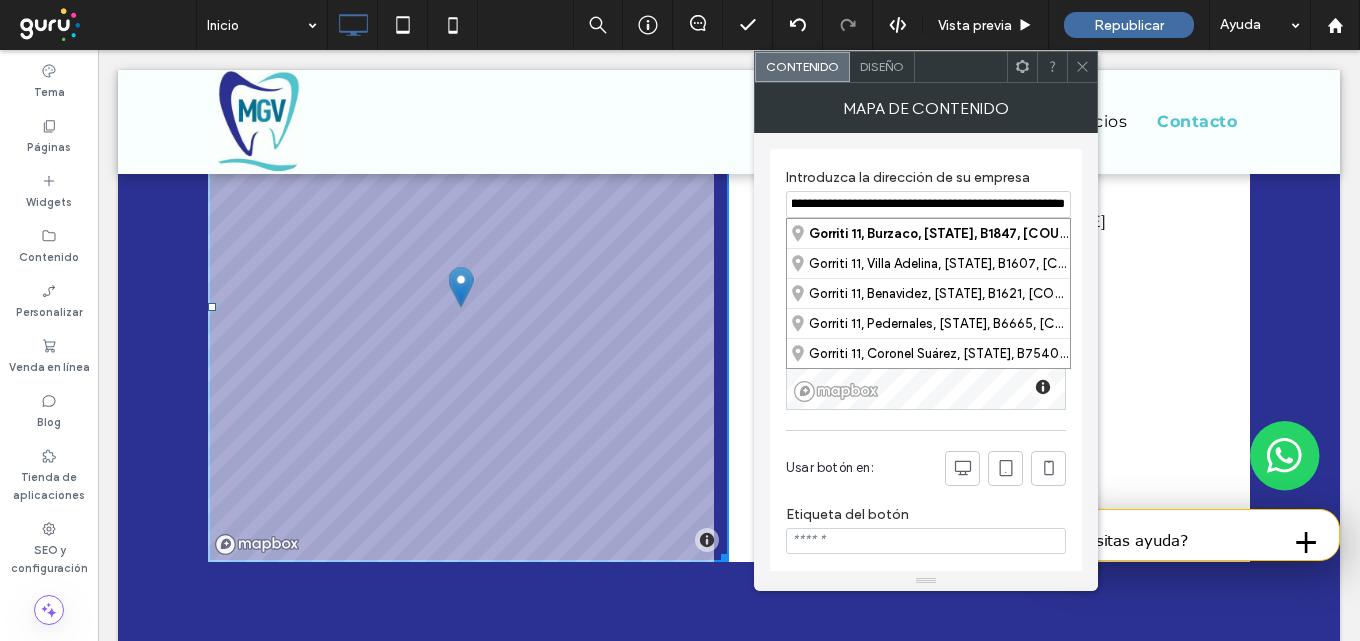drag, startPoint x: 947, startPoint y: 252, endPoint x: 1100, endPoint y: 202, distance: 160.96272 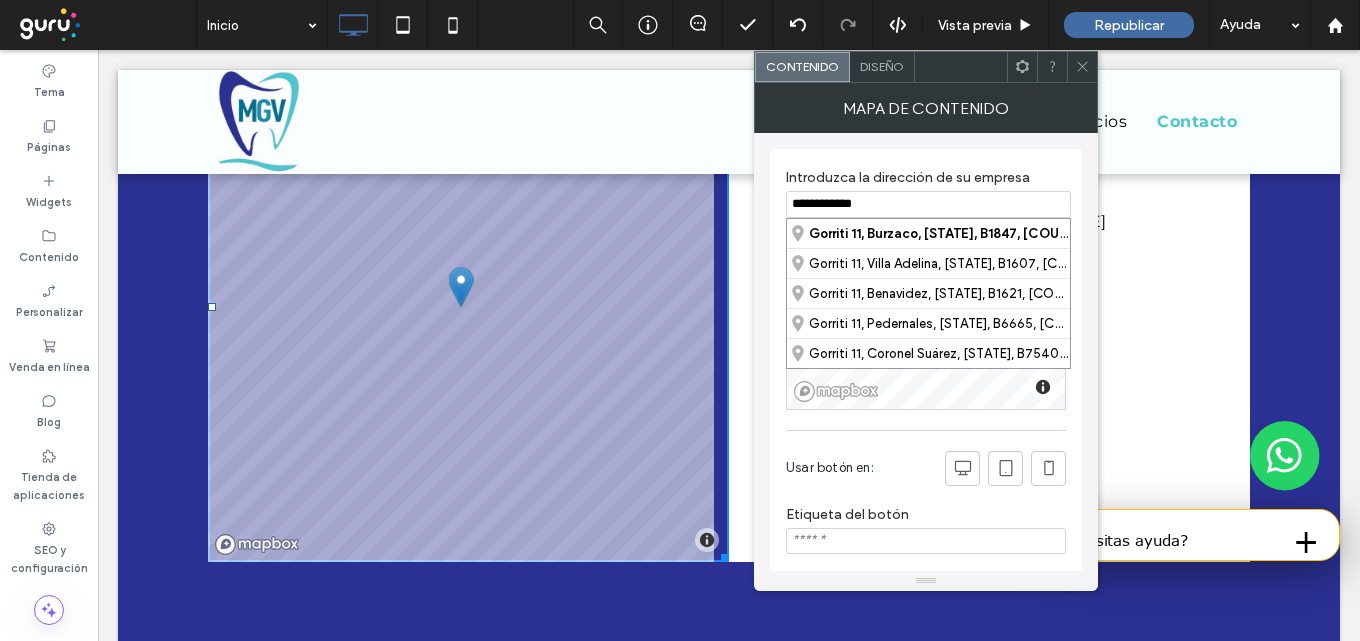 scroll, scrollTop: 0, scrollLeft: 0, axis: both 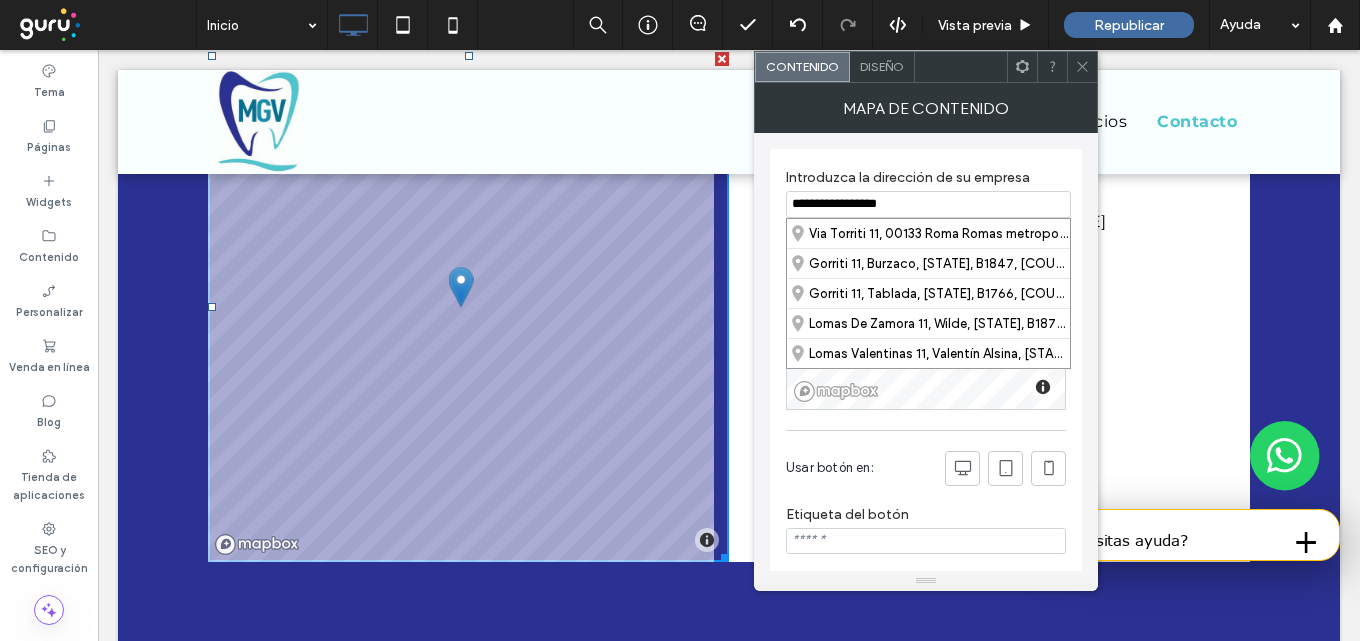 type on "**********" 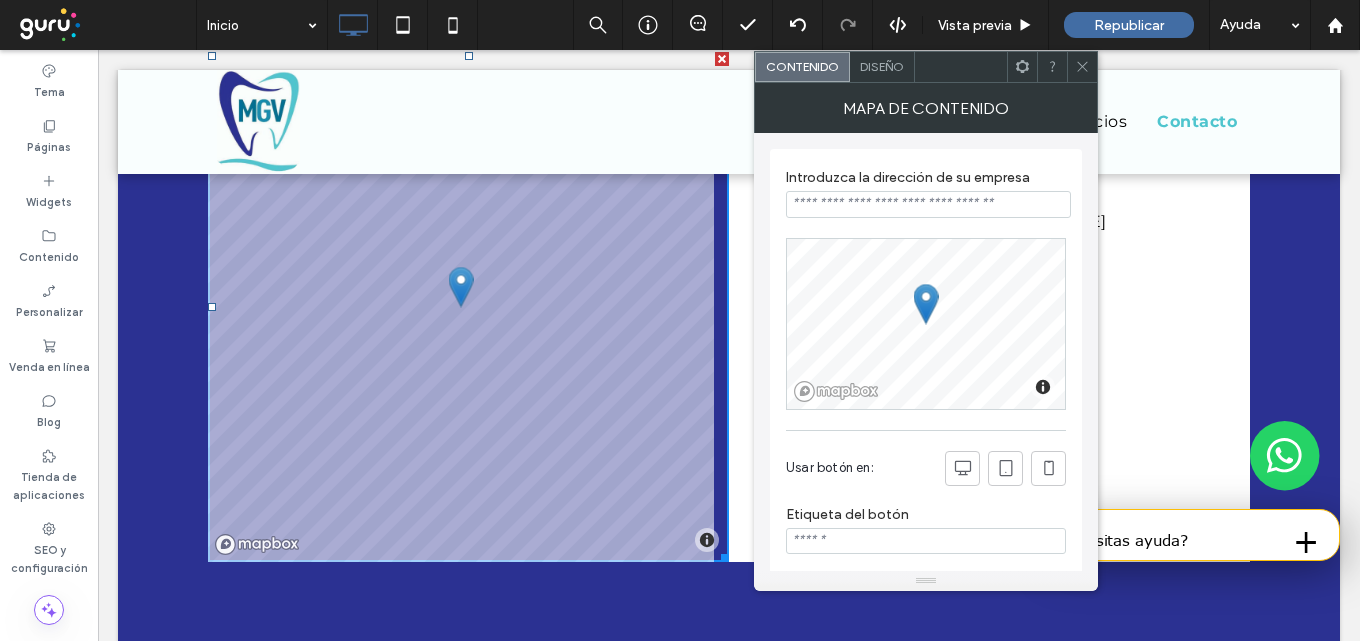 paste on "**********" 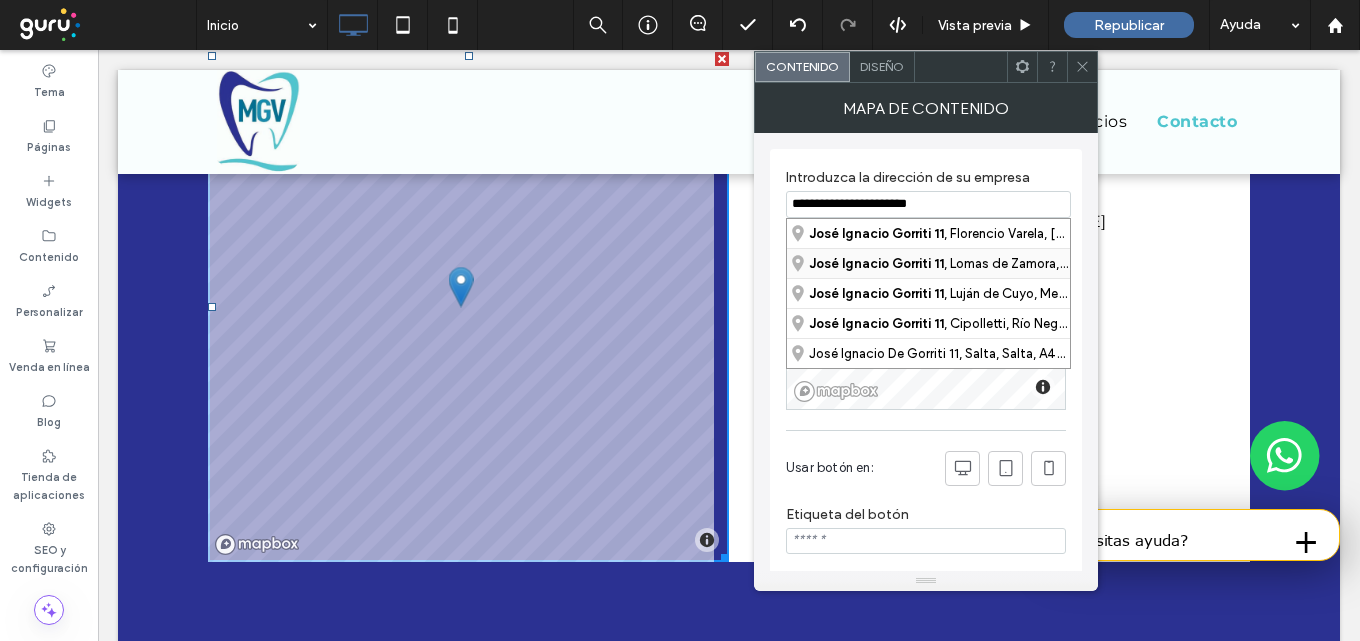 click on "José Ignacio Gorriti 11" at bounding box center (876, 263) 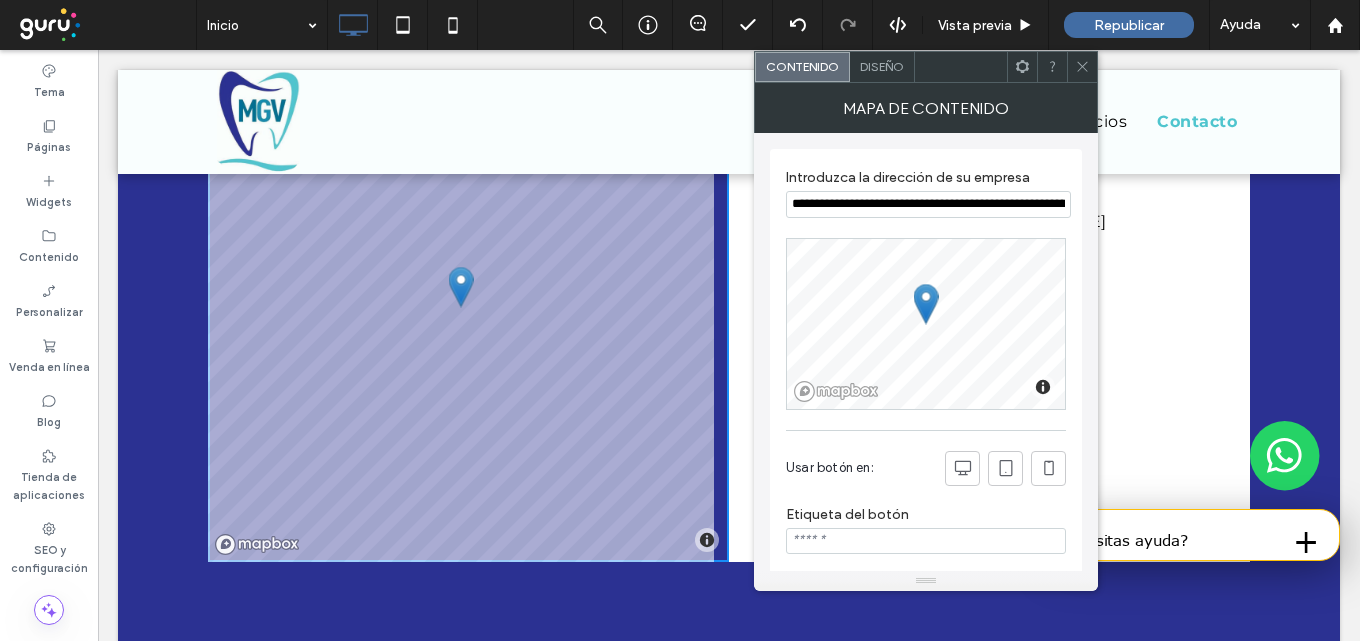 click 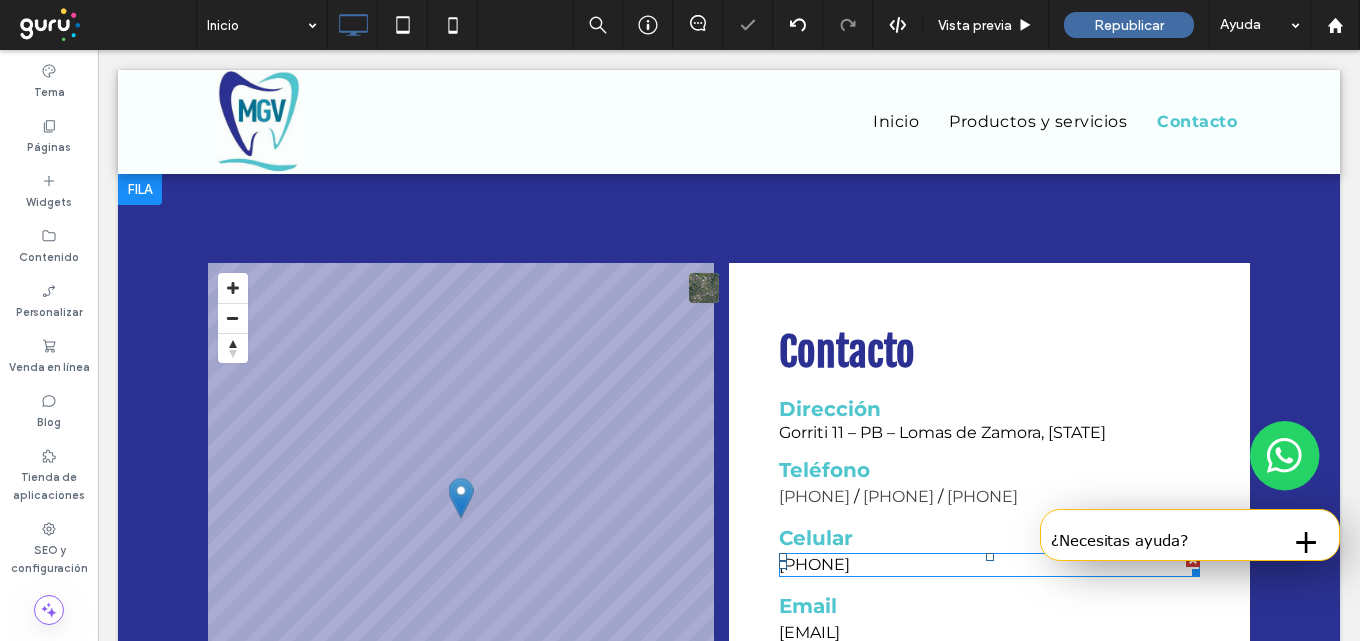 scroll, scrollTop: 2800, scrollLeft: 0, axis: vertical 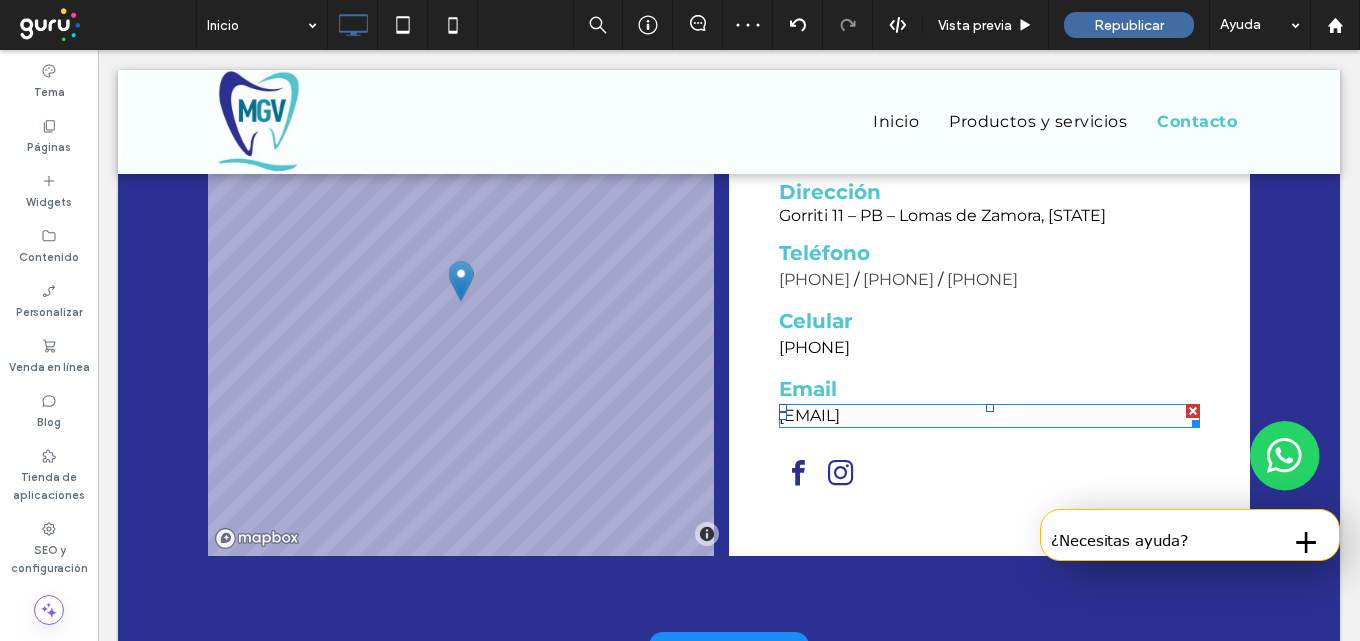 click on "[EMAIL]" at bounding box center (809, 415) 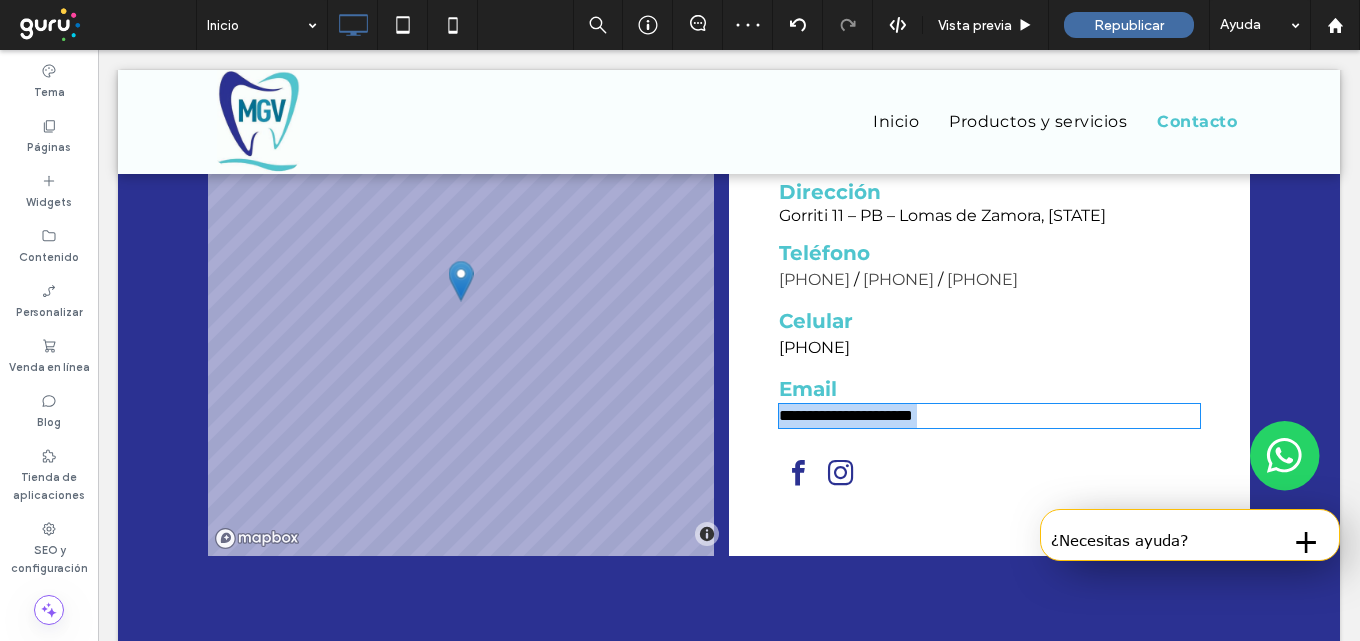 type on "**********" 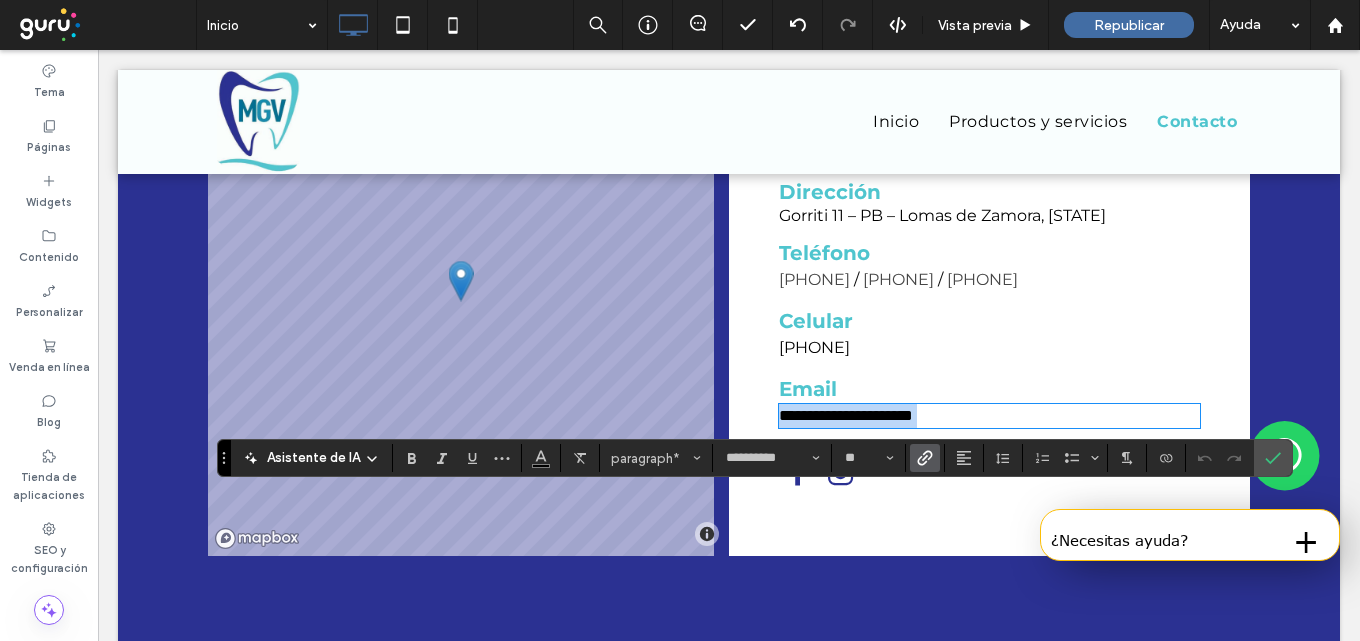 click on "**********" at bounding box center (846, 415) 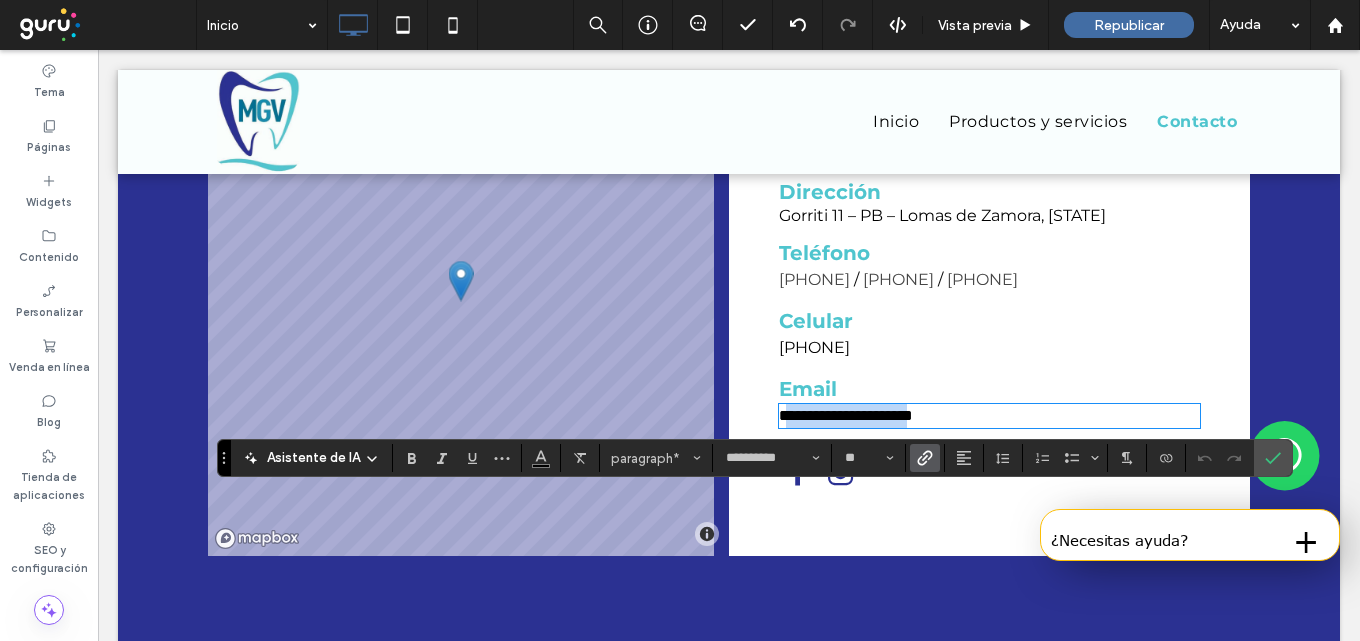 drag, startPoint x: 914, startPoint y: 504, endPoint x: 777, endPoint y: 505, distance: 137.00365 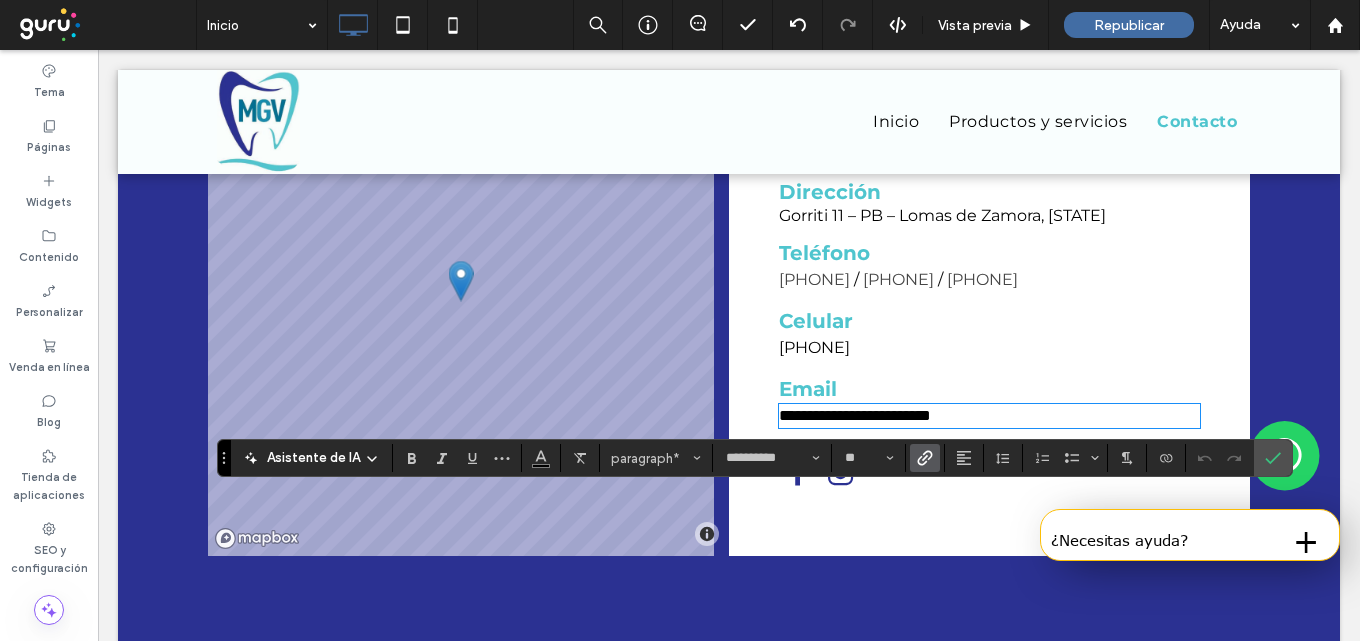 scroll, scrollTop: 0, scrollLeft: 0, axis: both 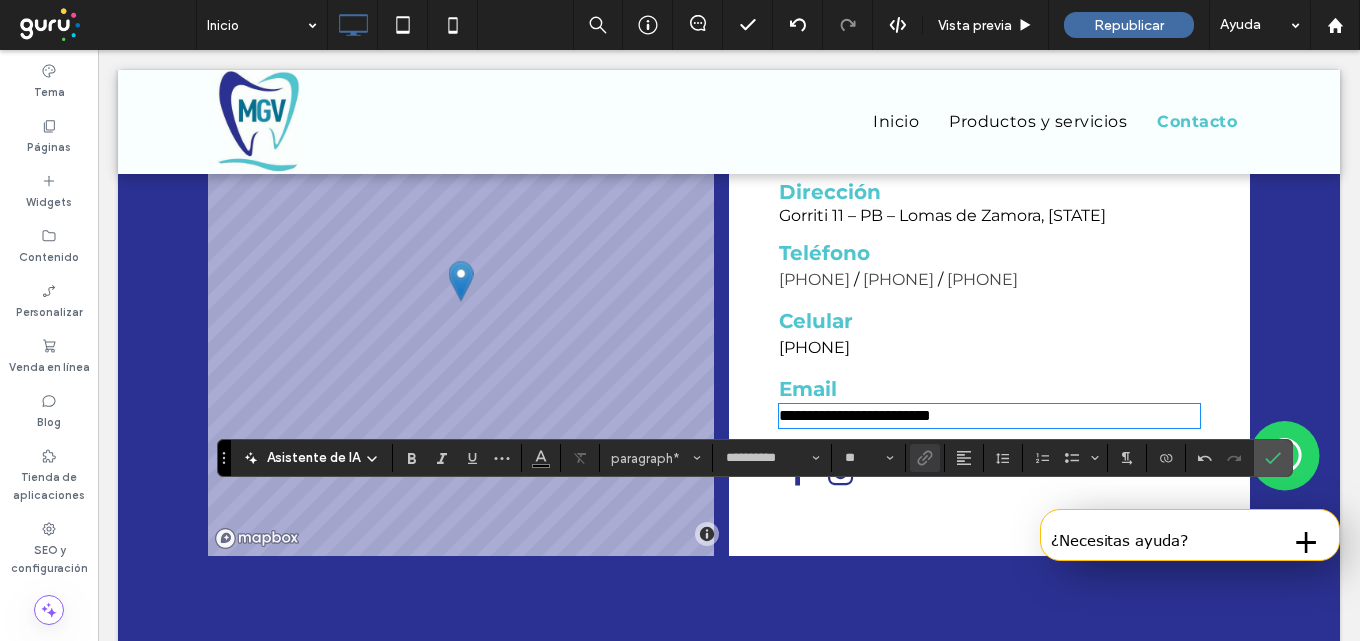 click on "**********" at bounding box center [855, 415] 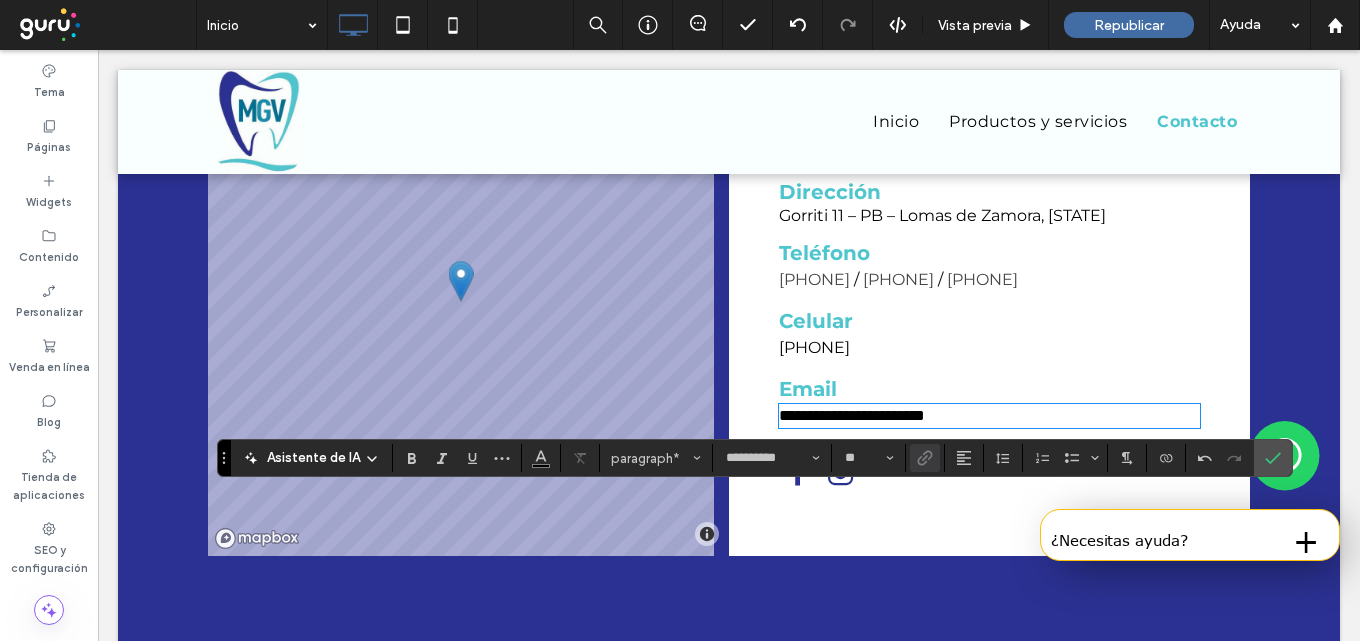click on "**********" at bounding box center [989, 416] 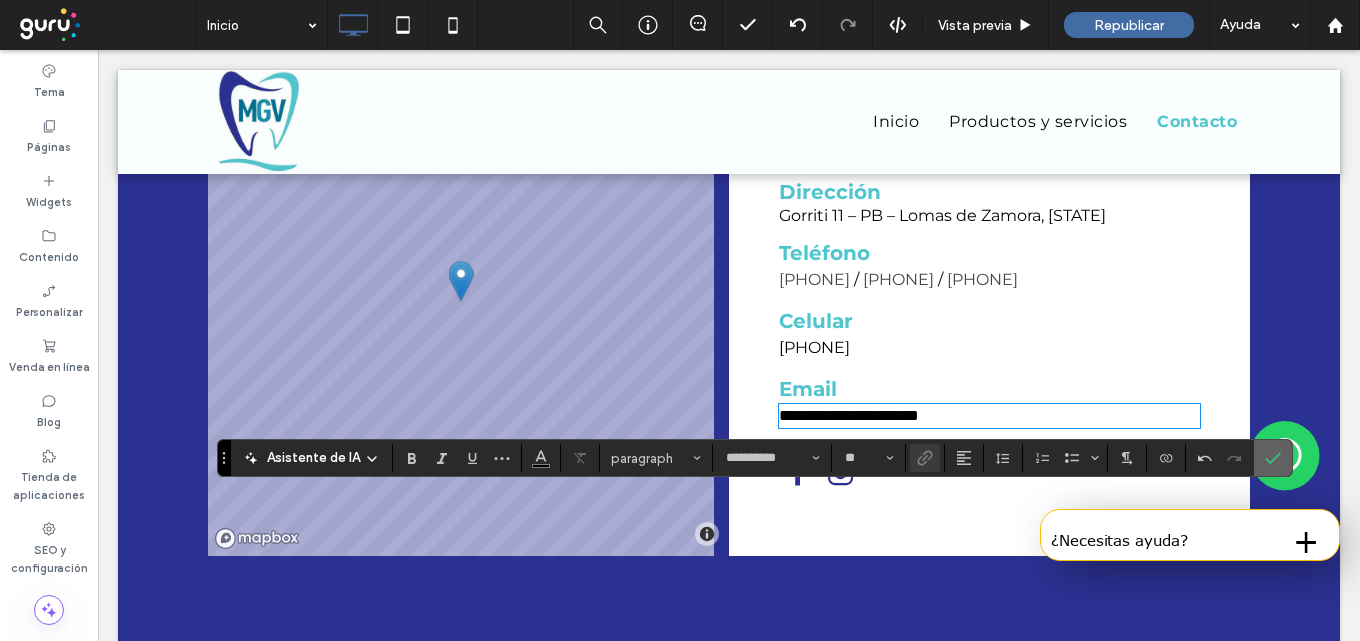 drag, startPoint x: 1267, startPoint y: 468, endPoint x: 971, endPoint y: 414, distance: 300.88535 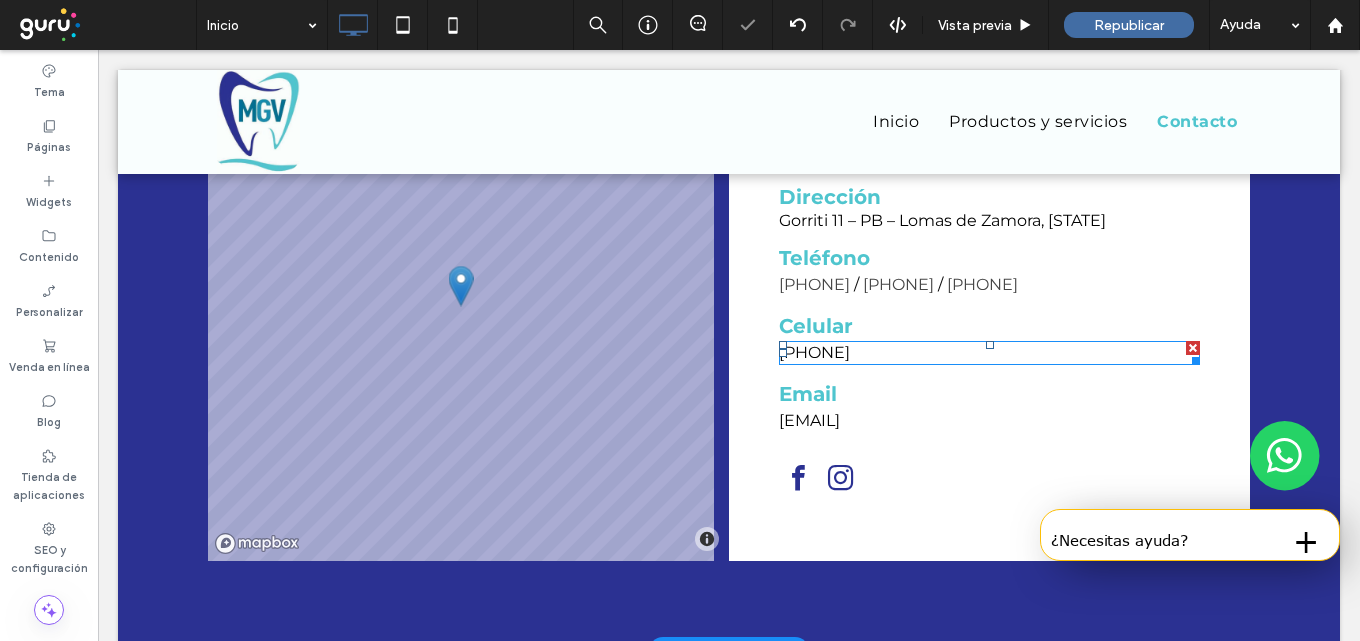 scroll, scrollTop: 0, scrollLeft: 0, axis: both 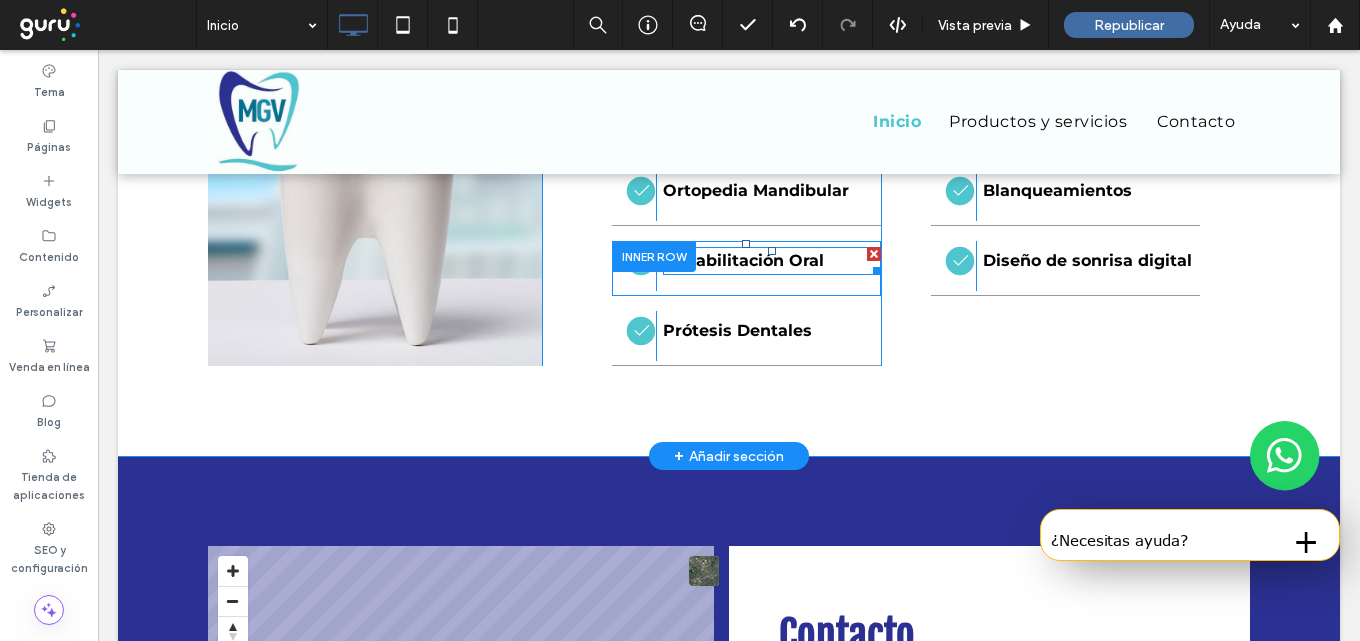 click on "Rehabilitación Oral" at bounding box center [743, 260] 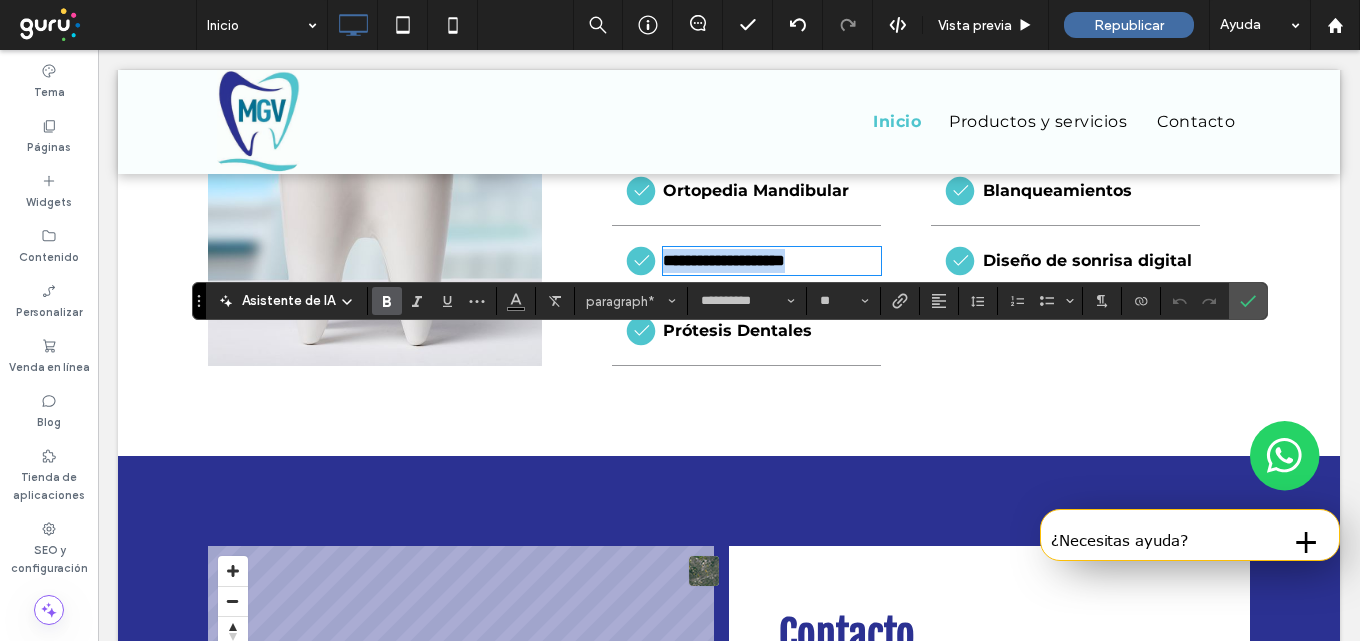 click on "**********" at bounding box center (724, 260) 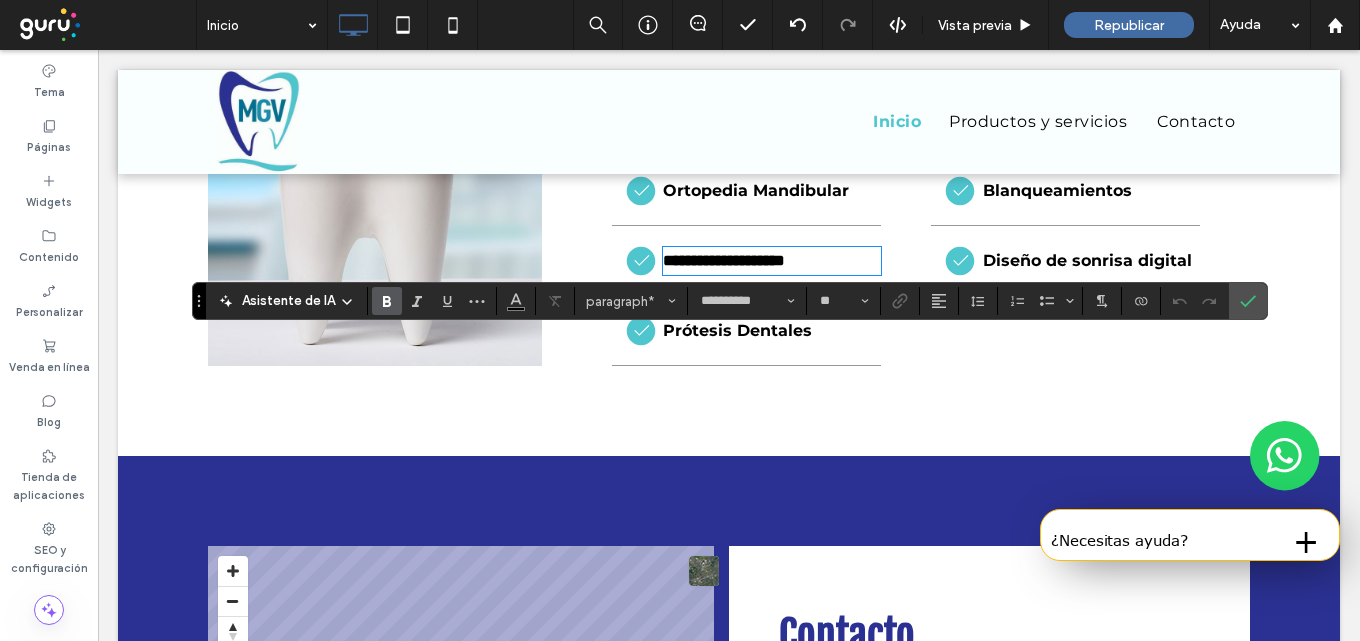 click on "**********" at bounding box center [724, 260] 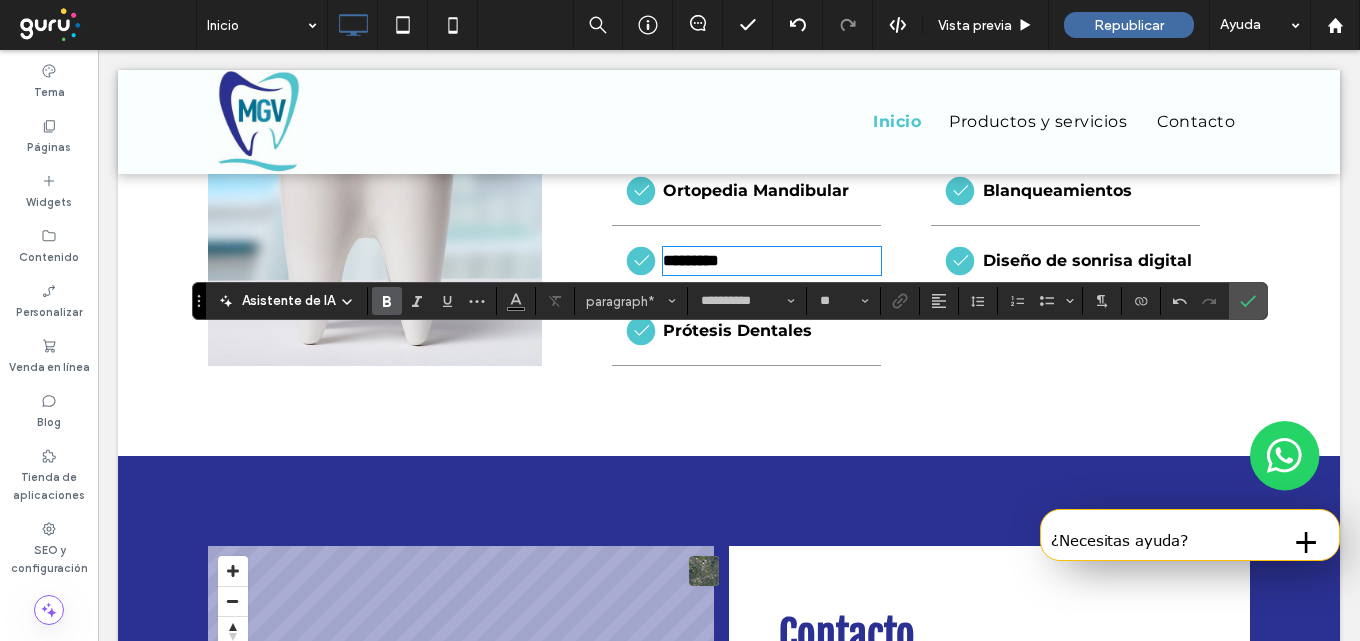 click on "********" at bounding box center [691, 260] 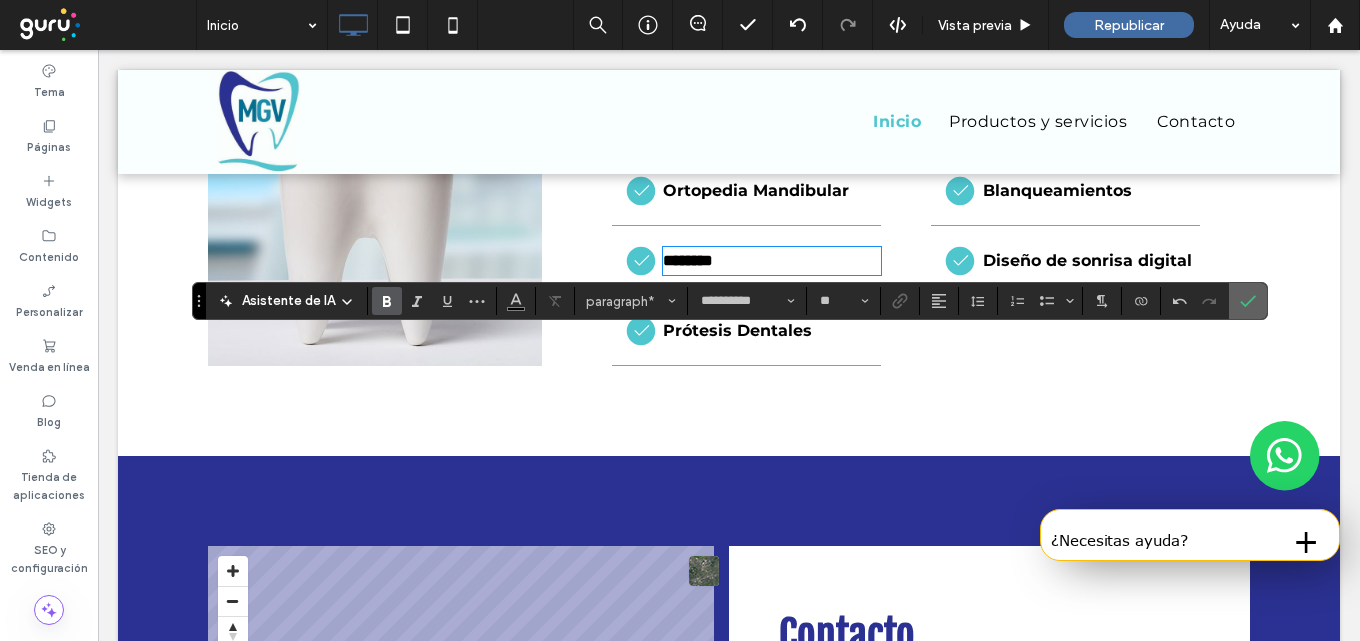 click 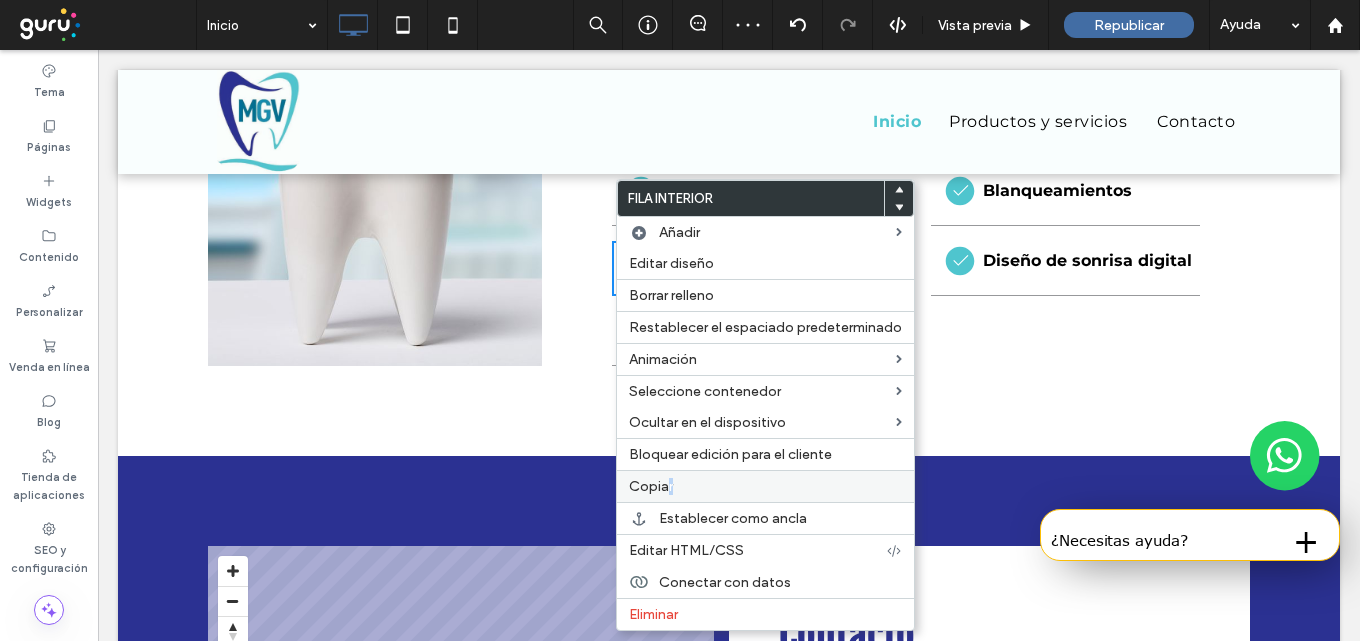click on "Copiar" at bounding box center (651, 486) 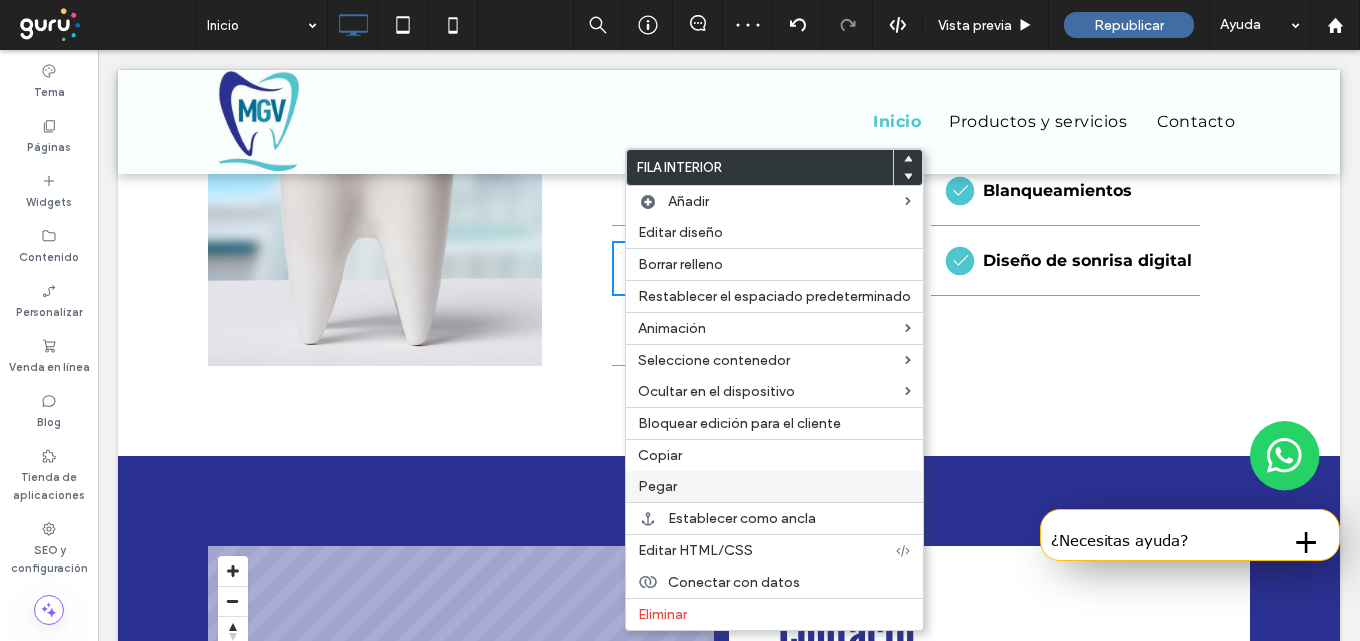 click on "Pegar" at bounding box center (657, 486) 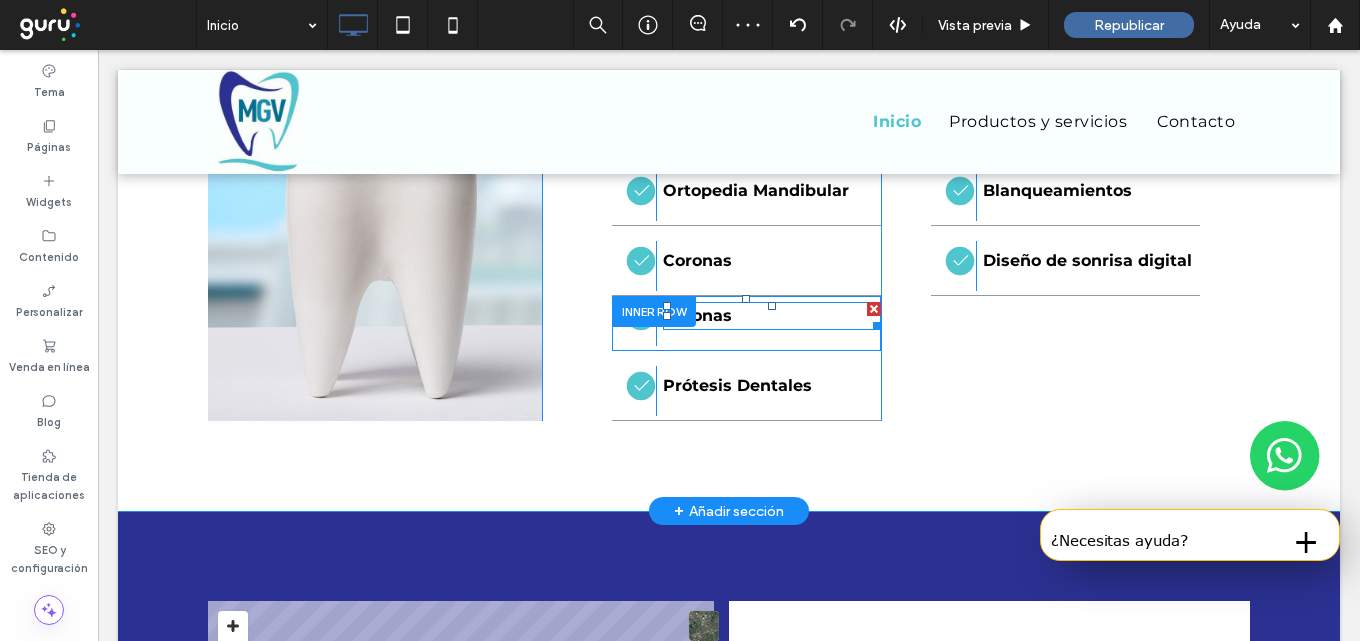 click on "Coronas" at bounding box center (697, 315) 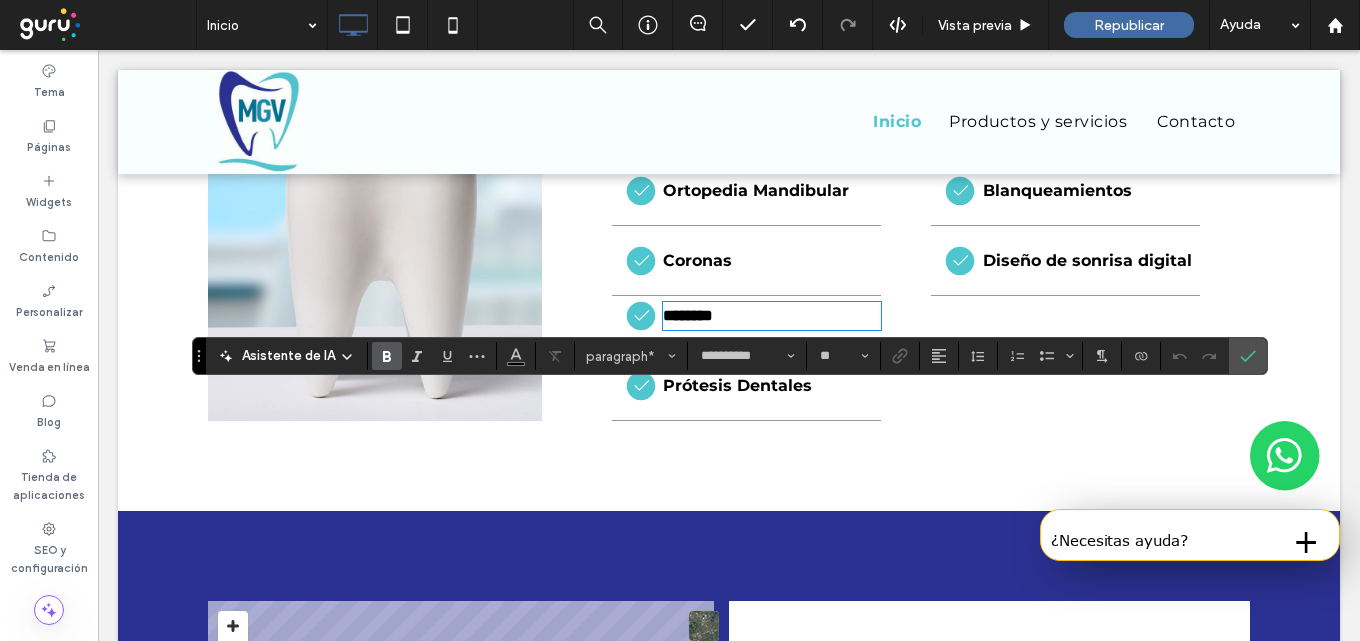 click on "*******" at bounding box center (688, 315) 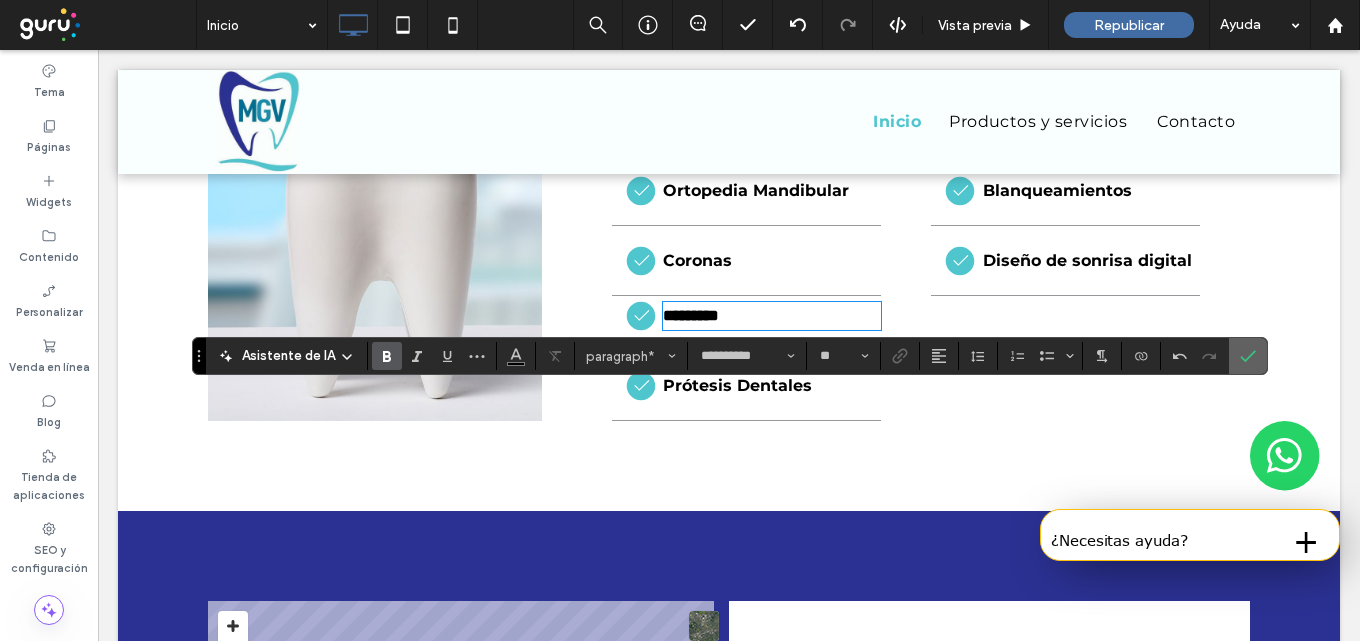 drag, startPoint x: 1242, startPoint y: 356, endPoint x: 796, endPoint y: 280, distance: 452.429 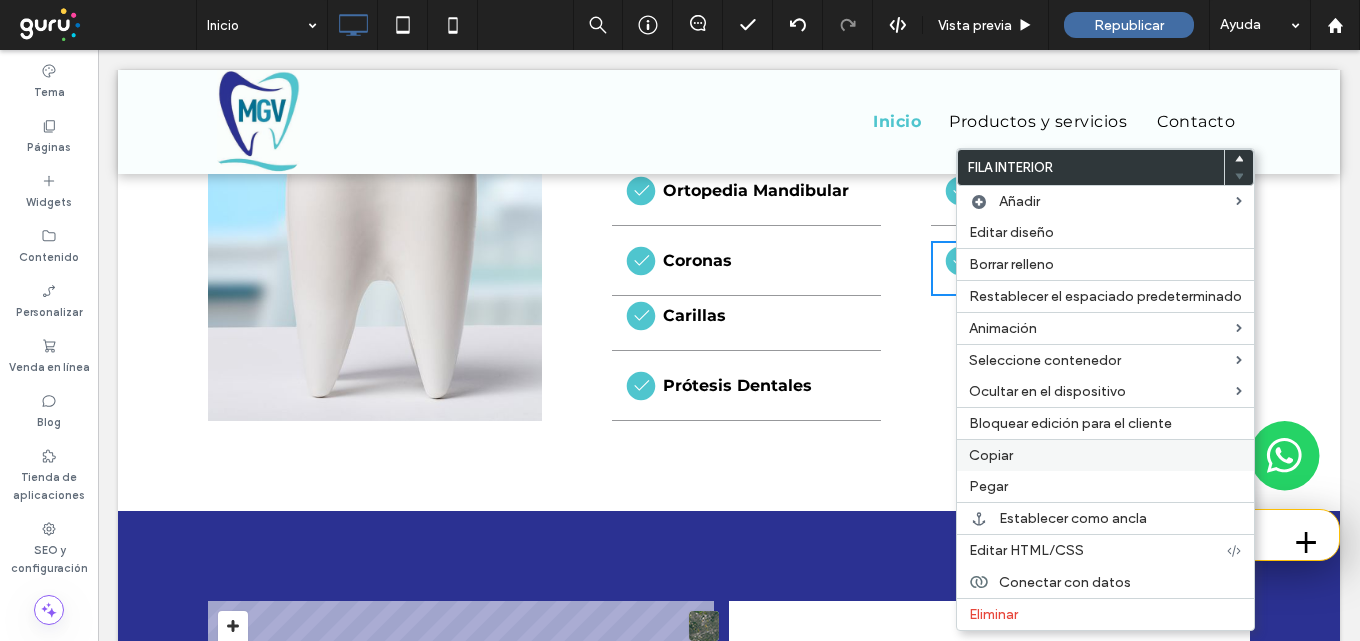 click on "Copiar" at bounding box center [1105, 455] 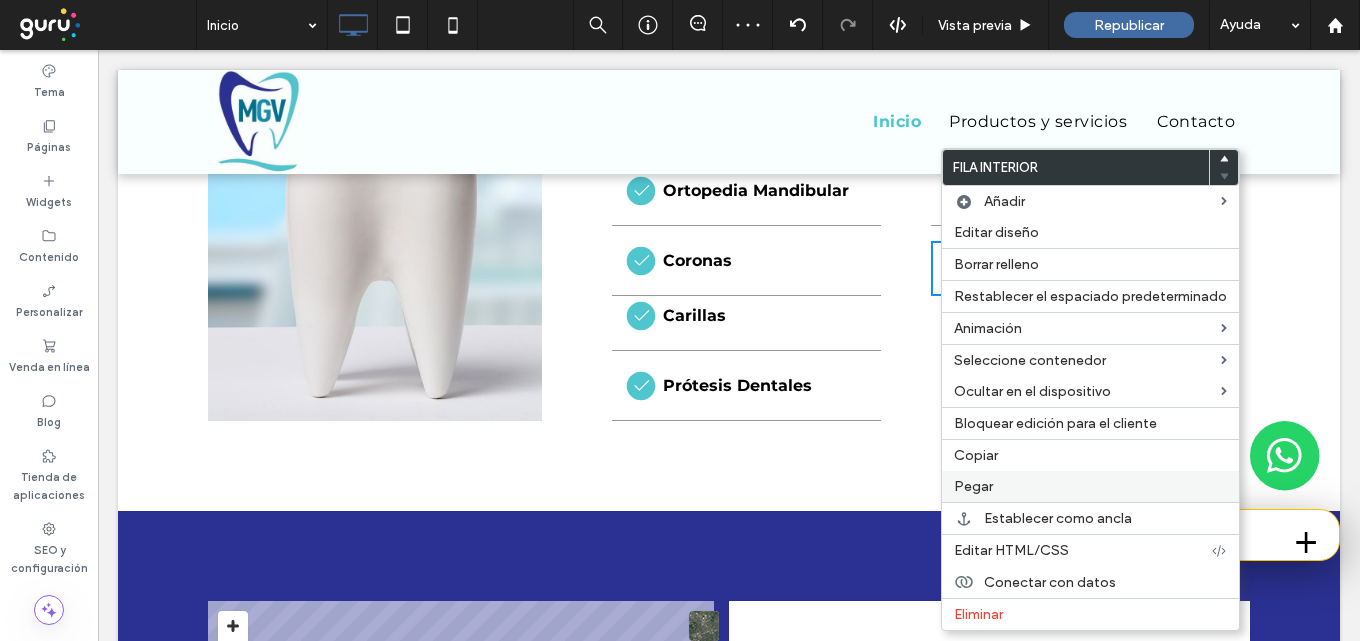 click on "Pegar" at bounding box center [973, 486] 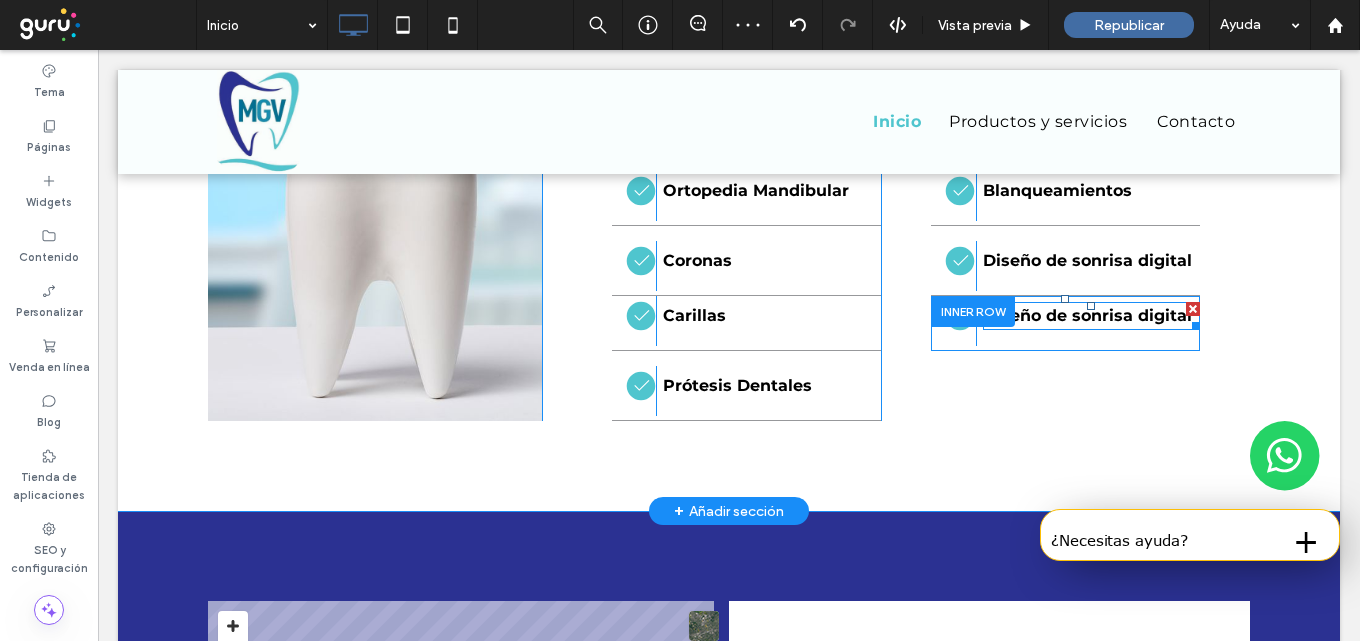 click on "Diseño de sonrisa digital" at bounding box center (1087, 315) 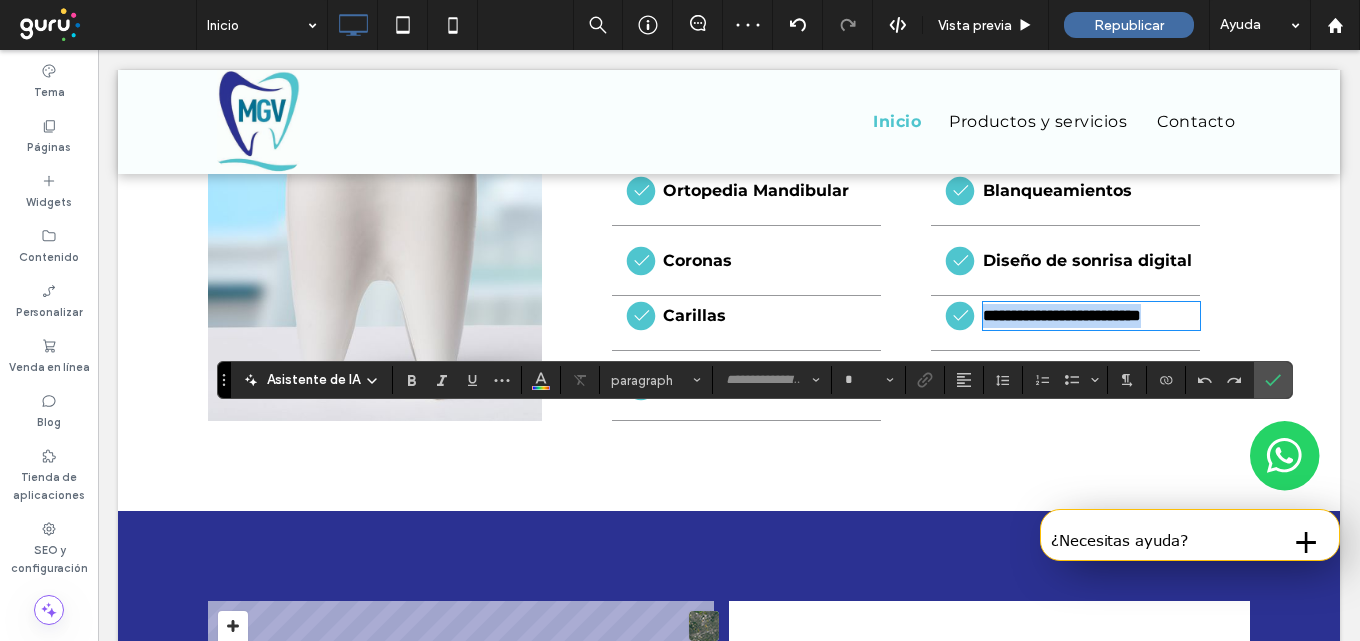 type on "**********" 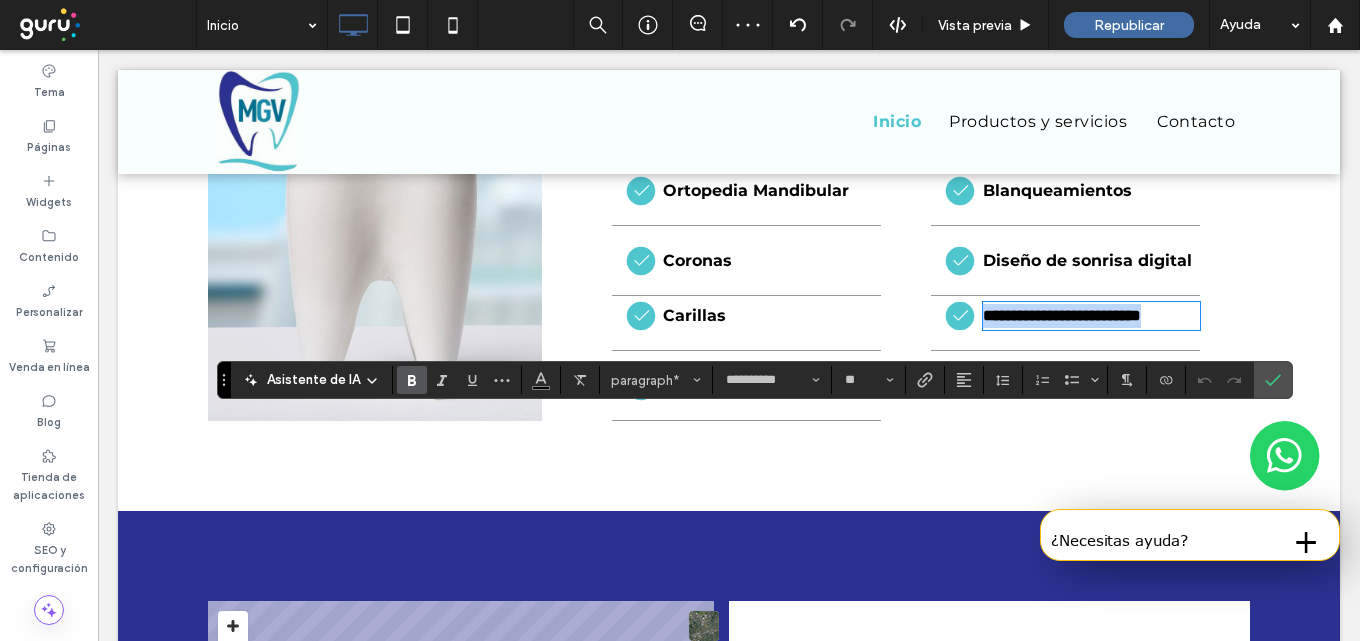 click on "**********" at bounding box center [1091, 316] 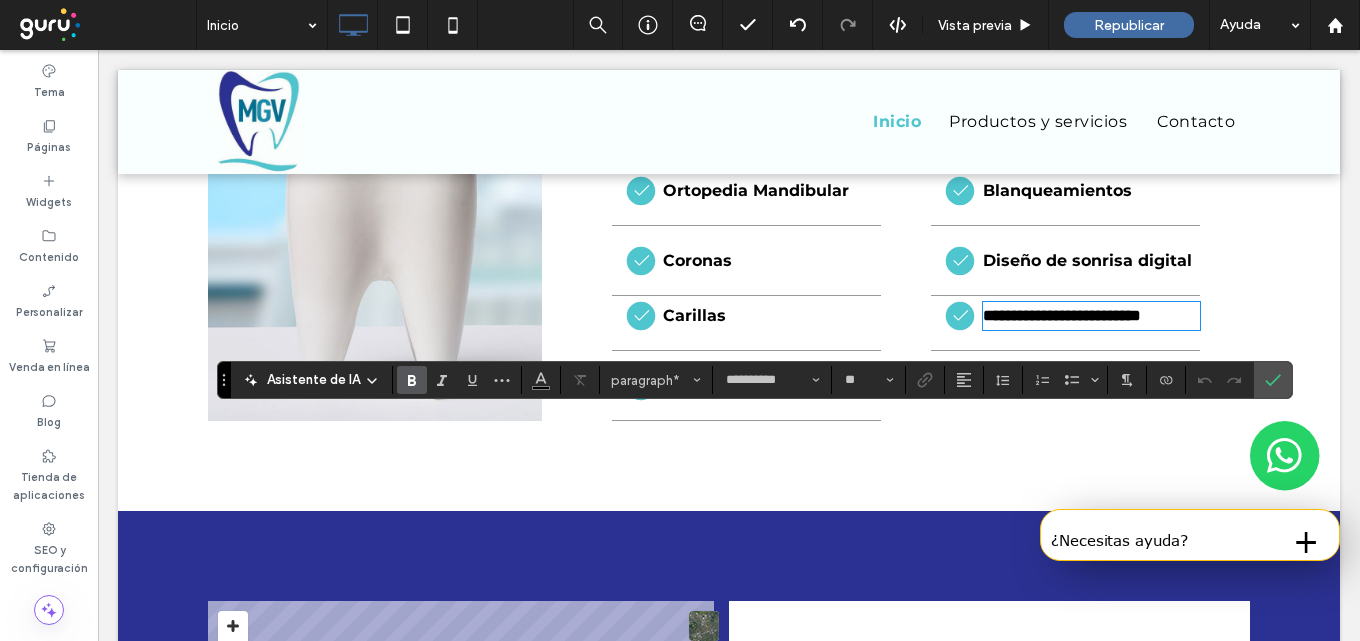 type 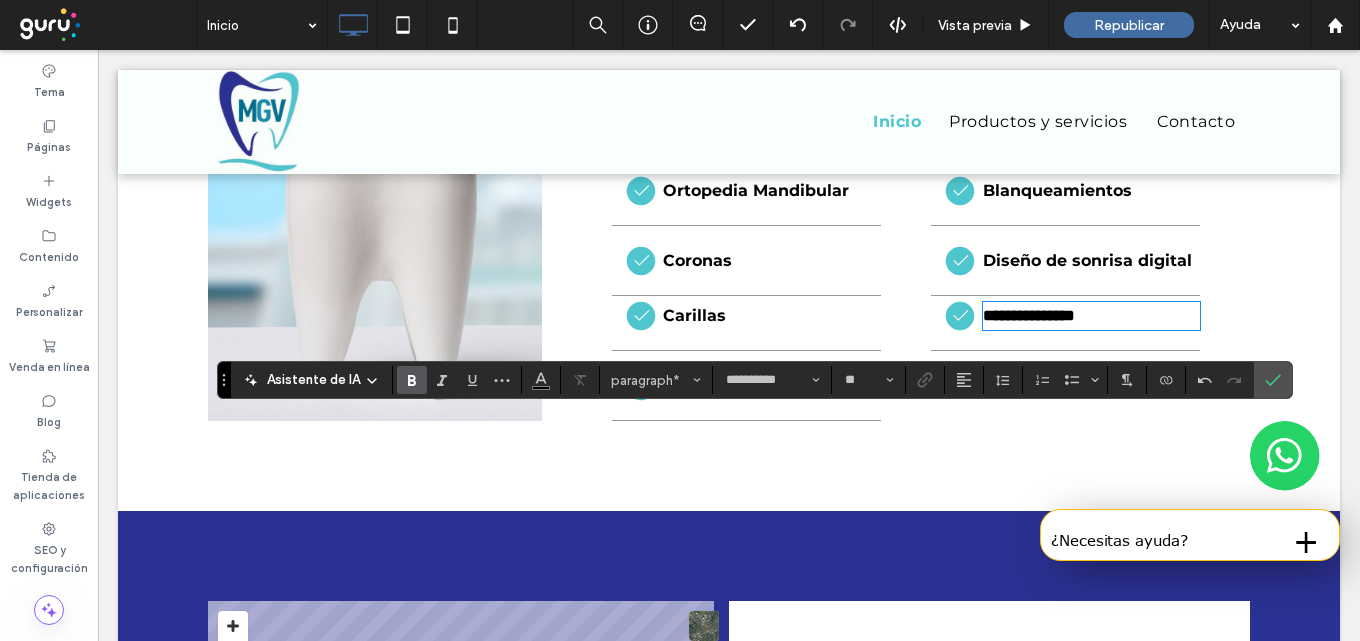 click on "**********" at bounding box center (1029, 315) 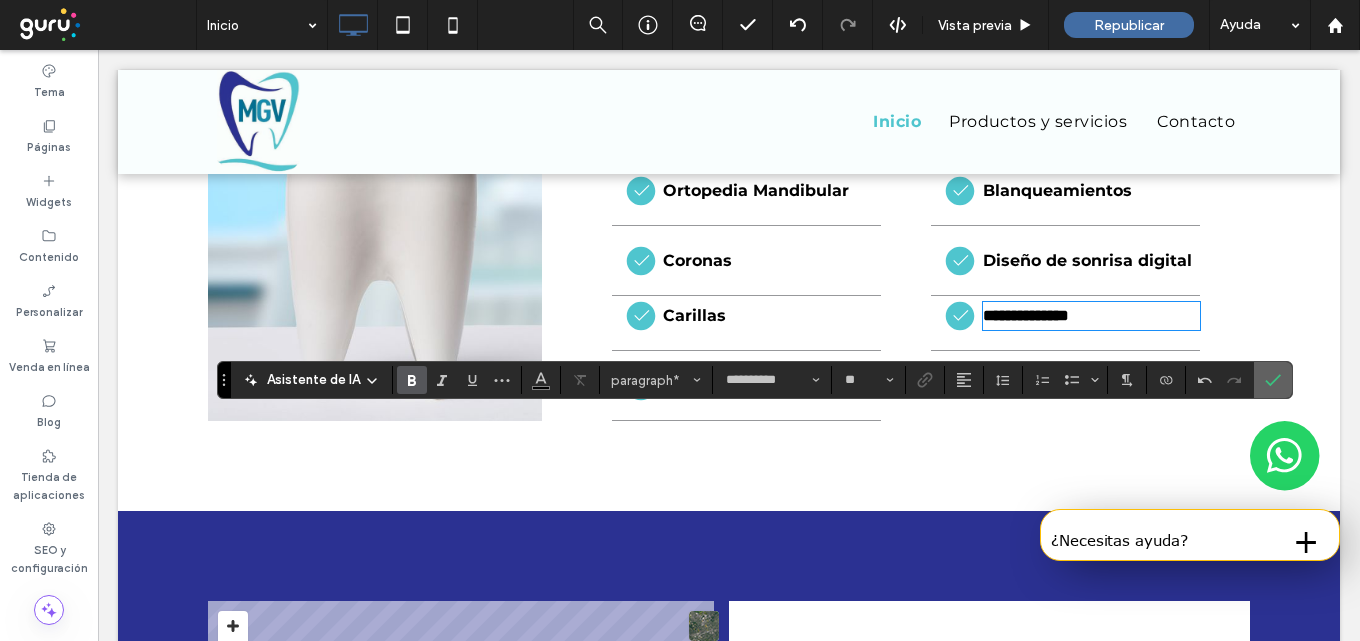 click 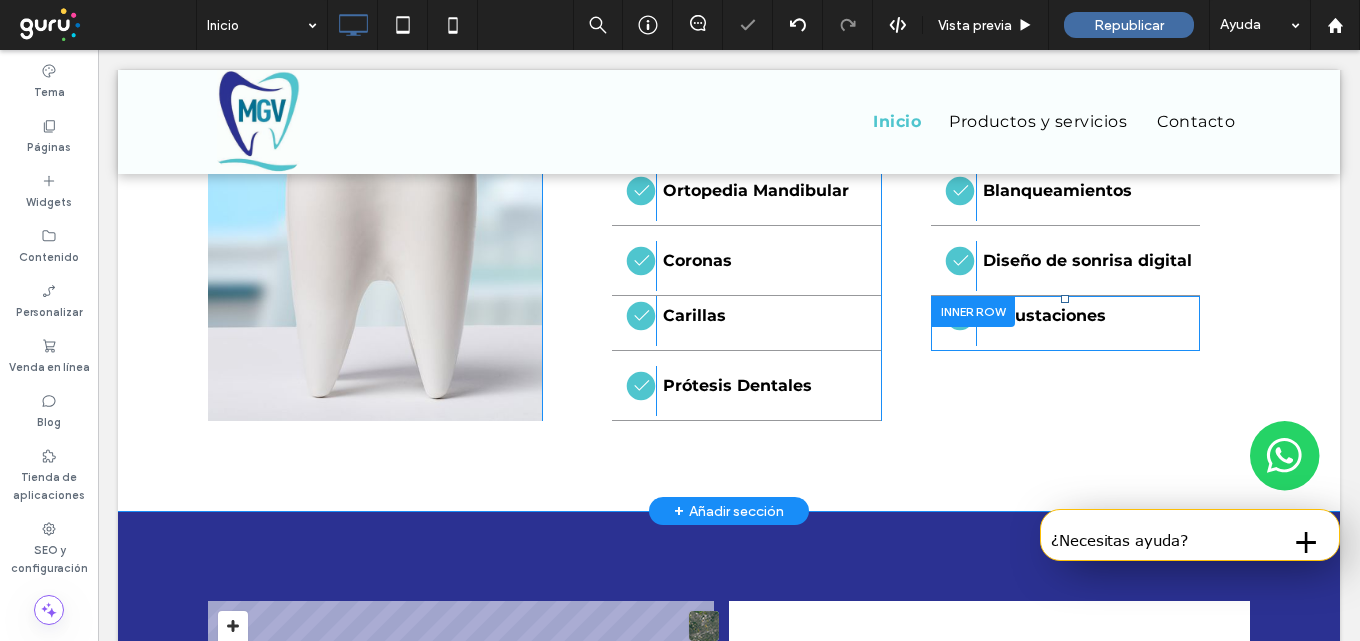 click at bounding box center [973, 311] 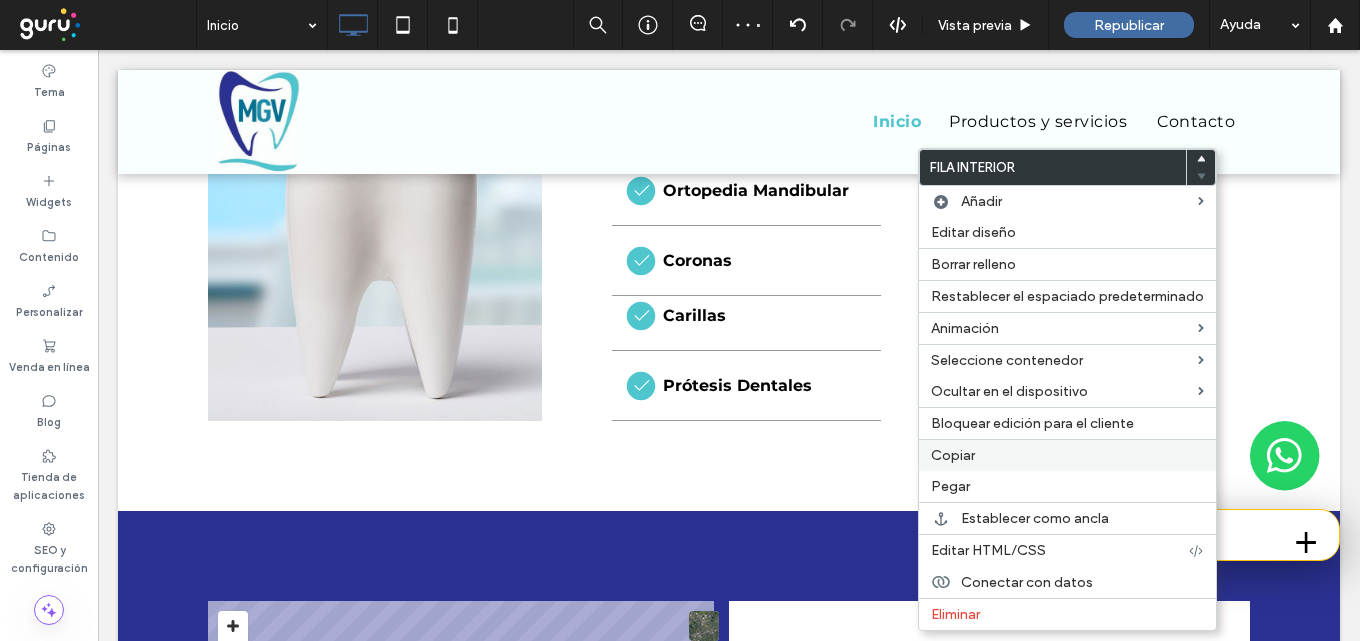 click on "Copiar" at bounding box center [953, 455] 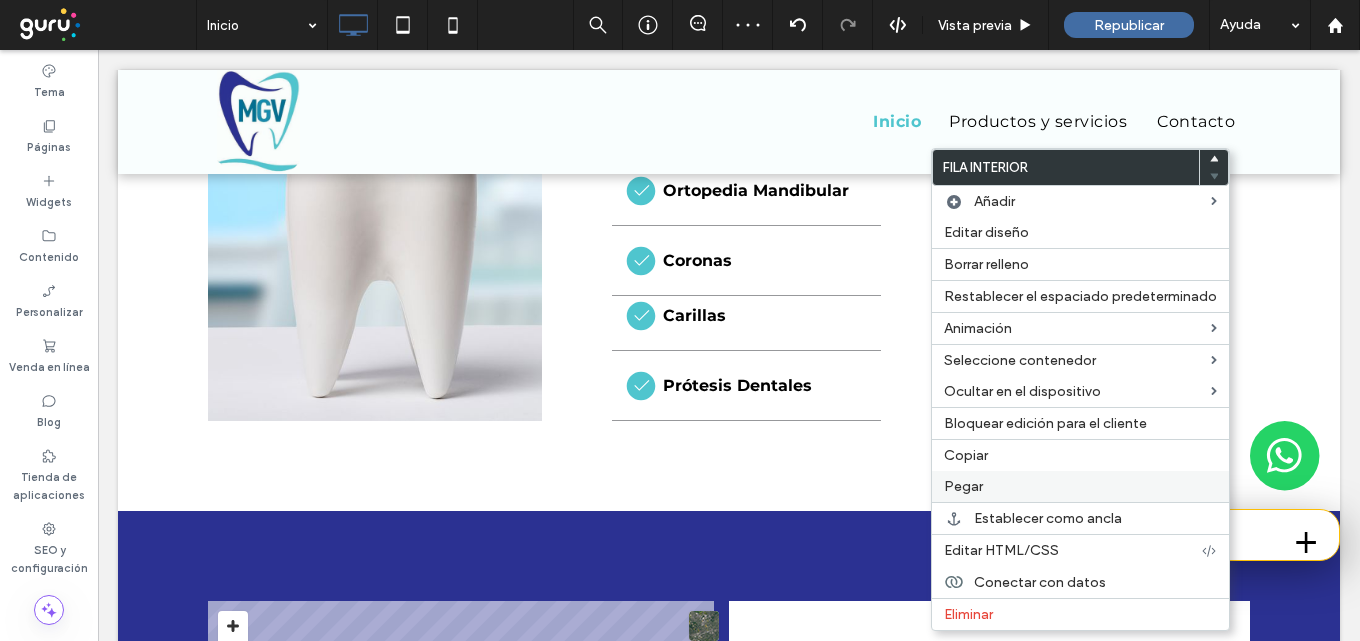 click on "Pegar" at bounding box center [963, 486] 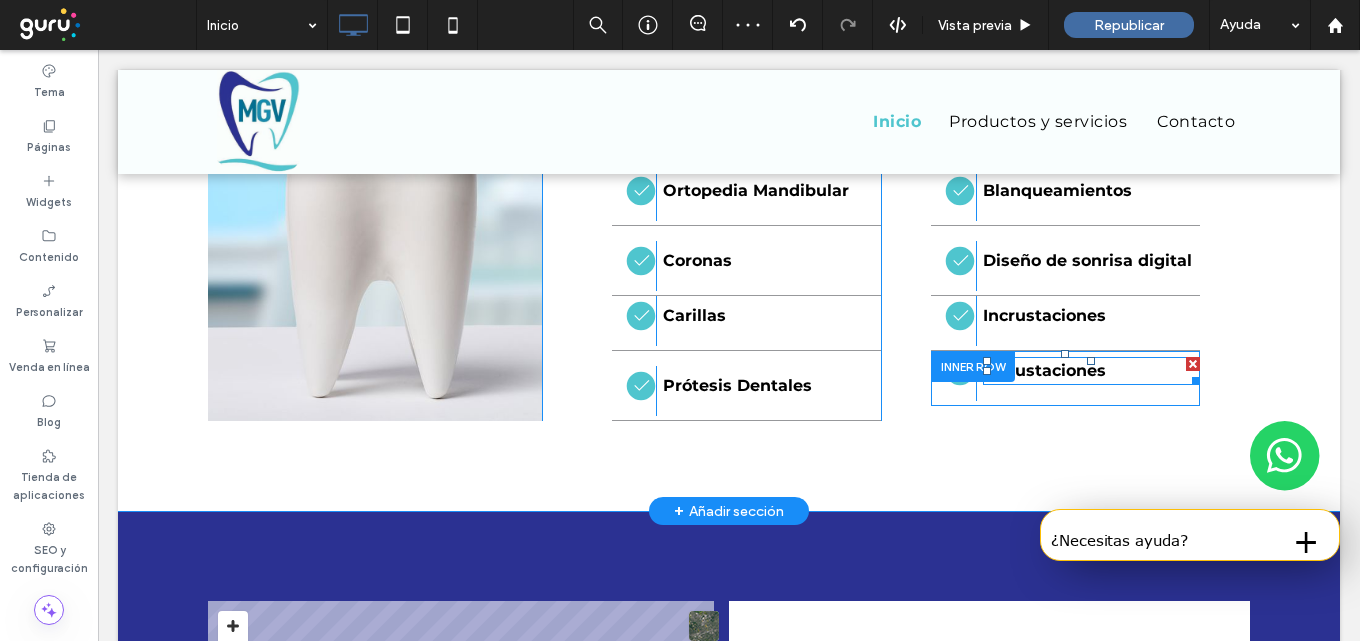 click on "Incrustaciones" at bounding box center [1044, 370] 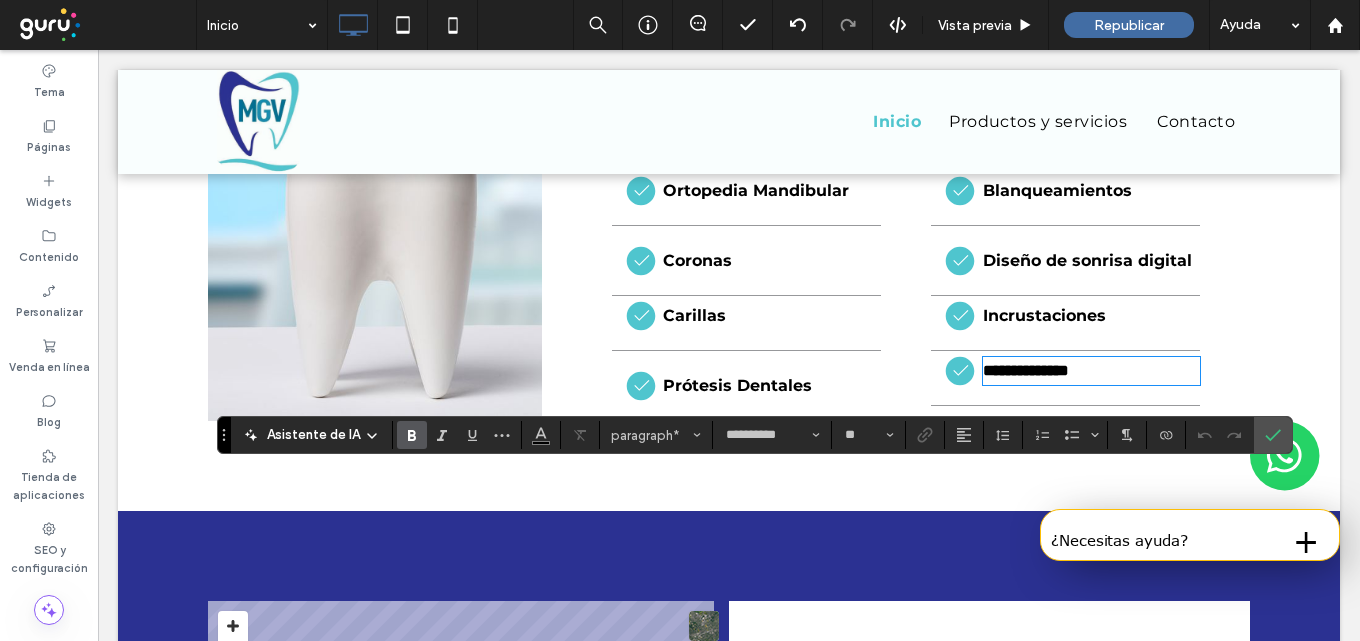 click on "**********" at bounding box center (1091, 371) 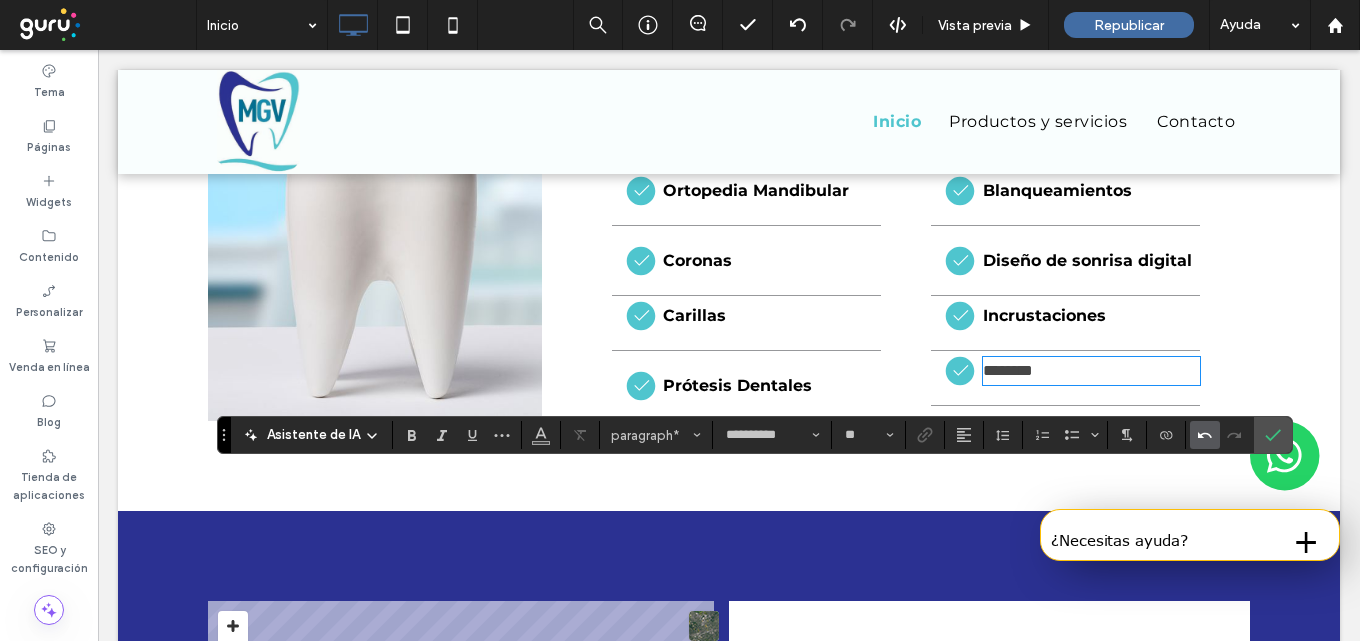 click at bounding box center (1205, 435) 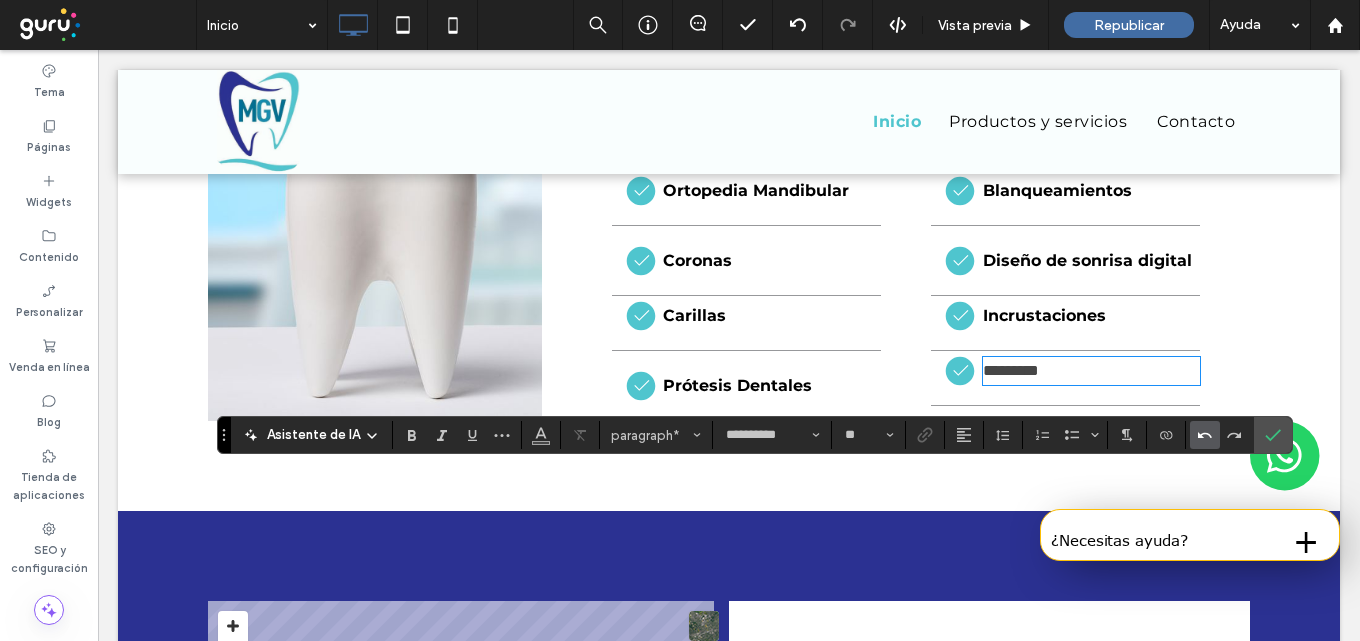 click at bounding box center [1205, 435] 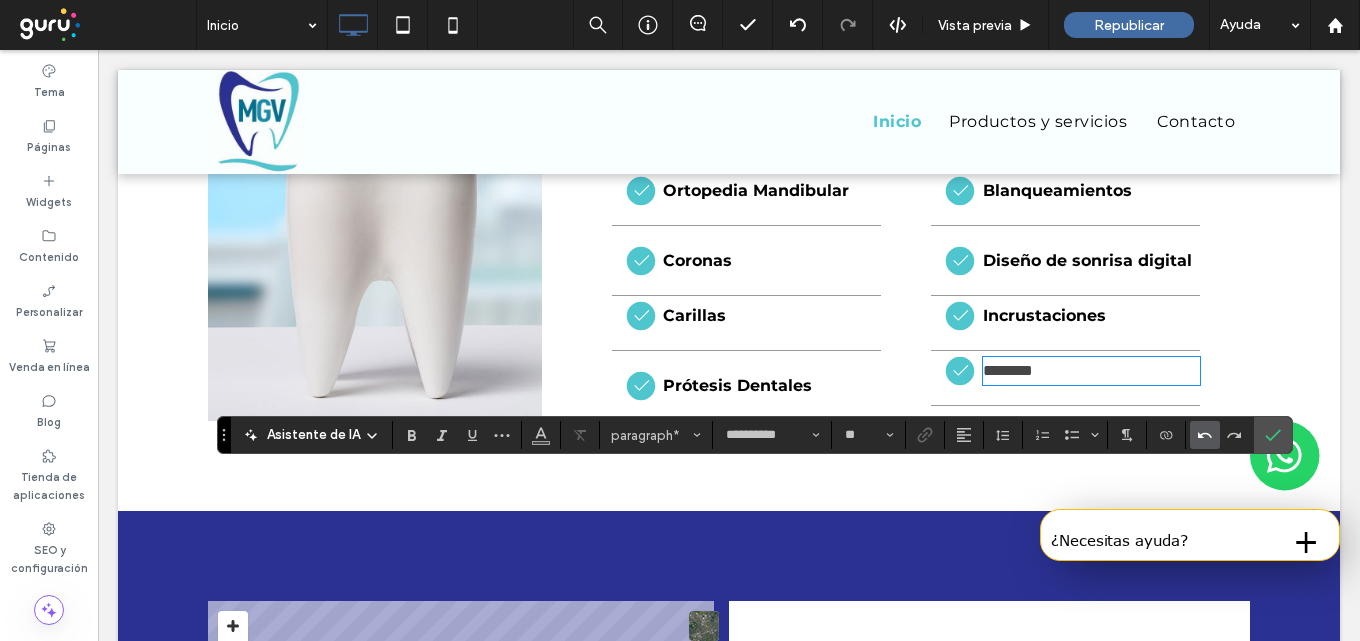 click at bounding box center [1205, 435] 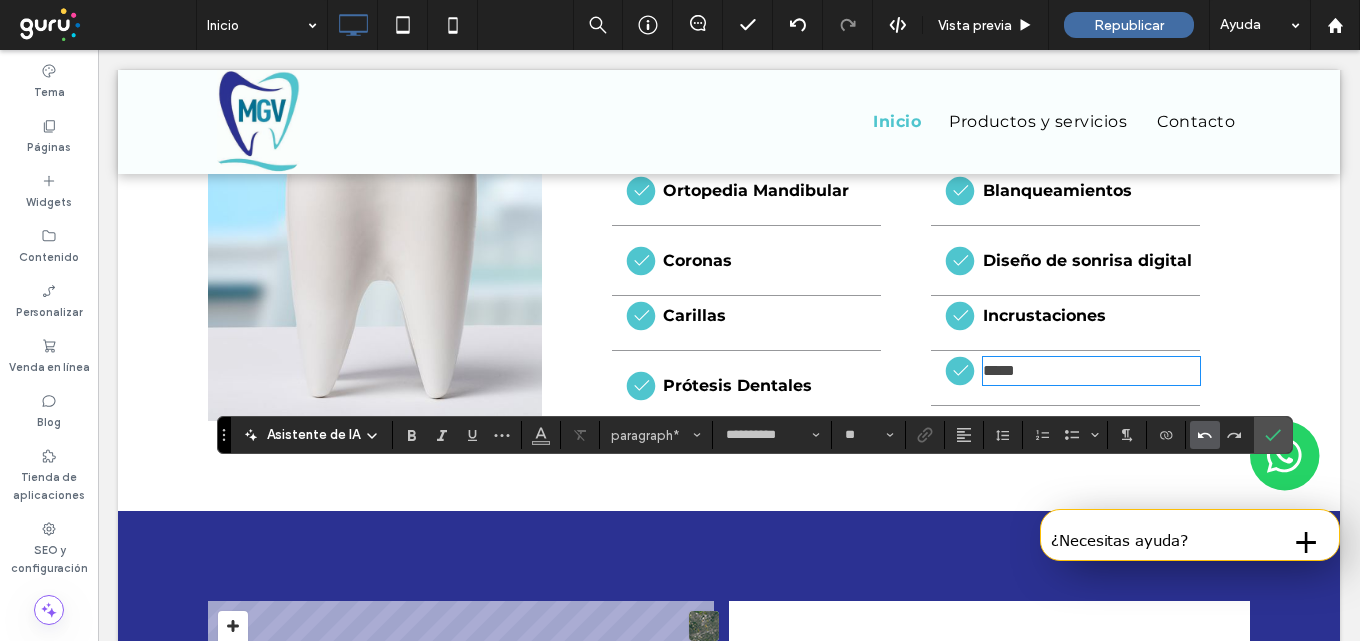 click at bounding box center [1205, 435] 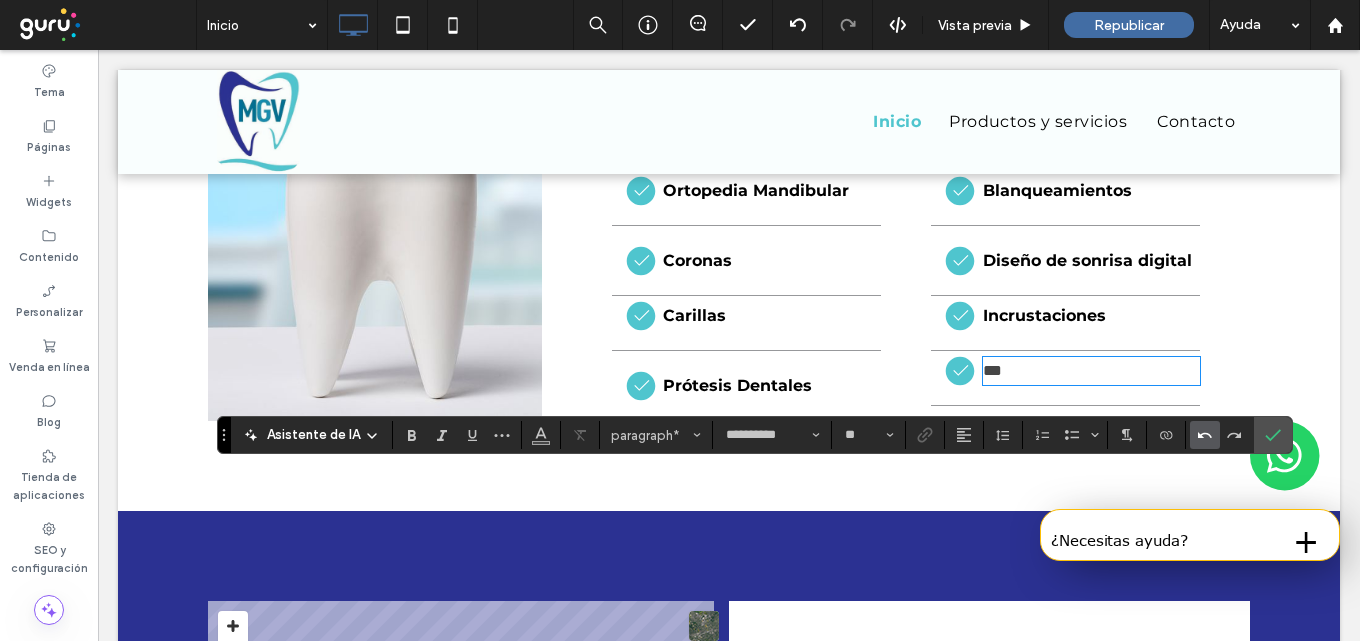 click at bounding box center [1205, 435] 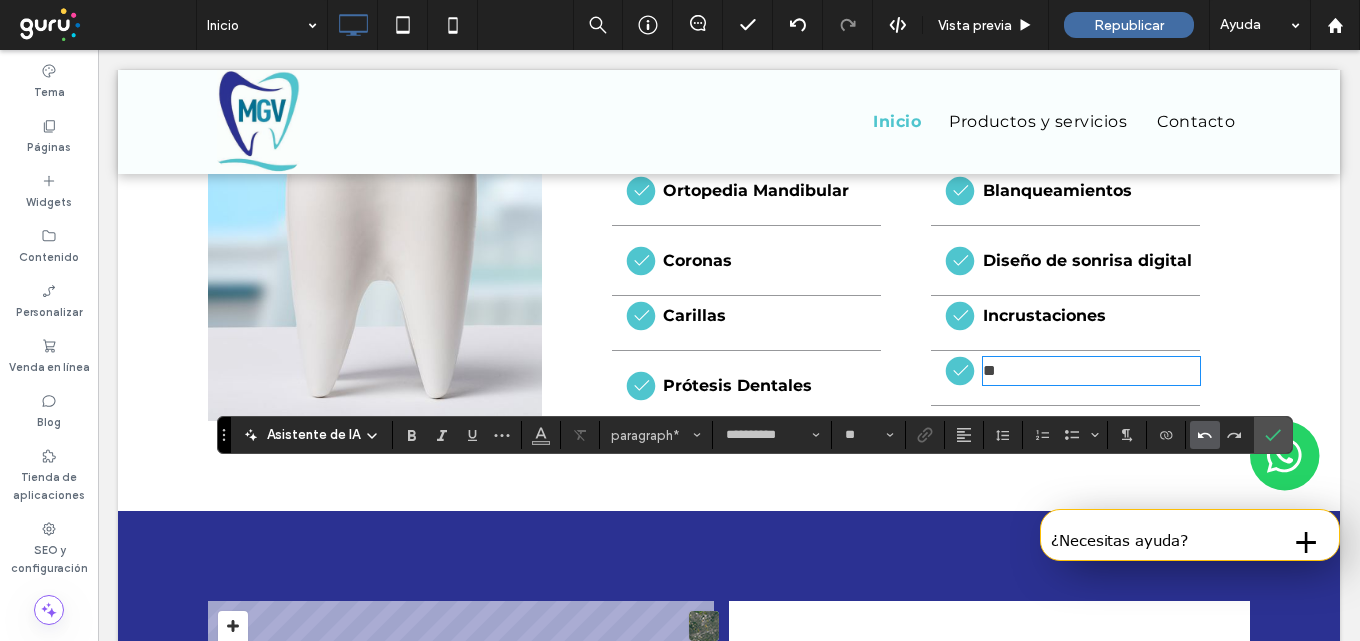 click at bounding box center [1205, 435] 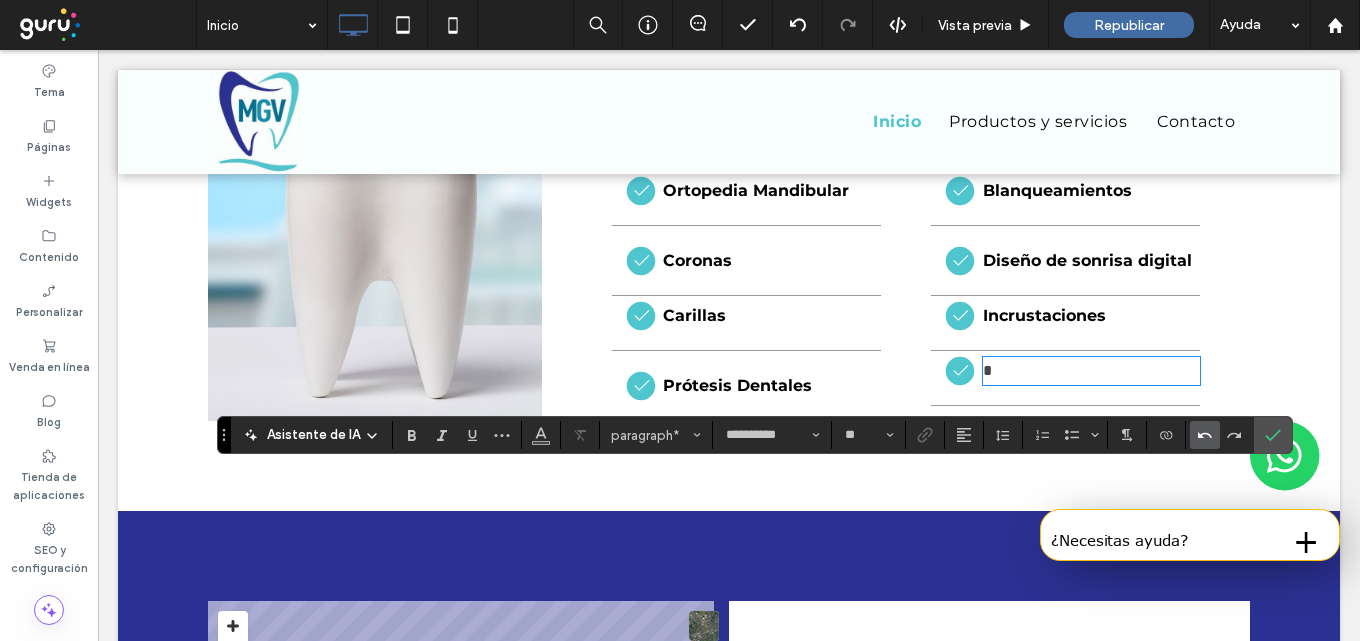 click at bounding box center (1205, 435) 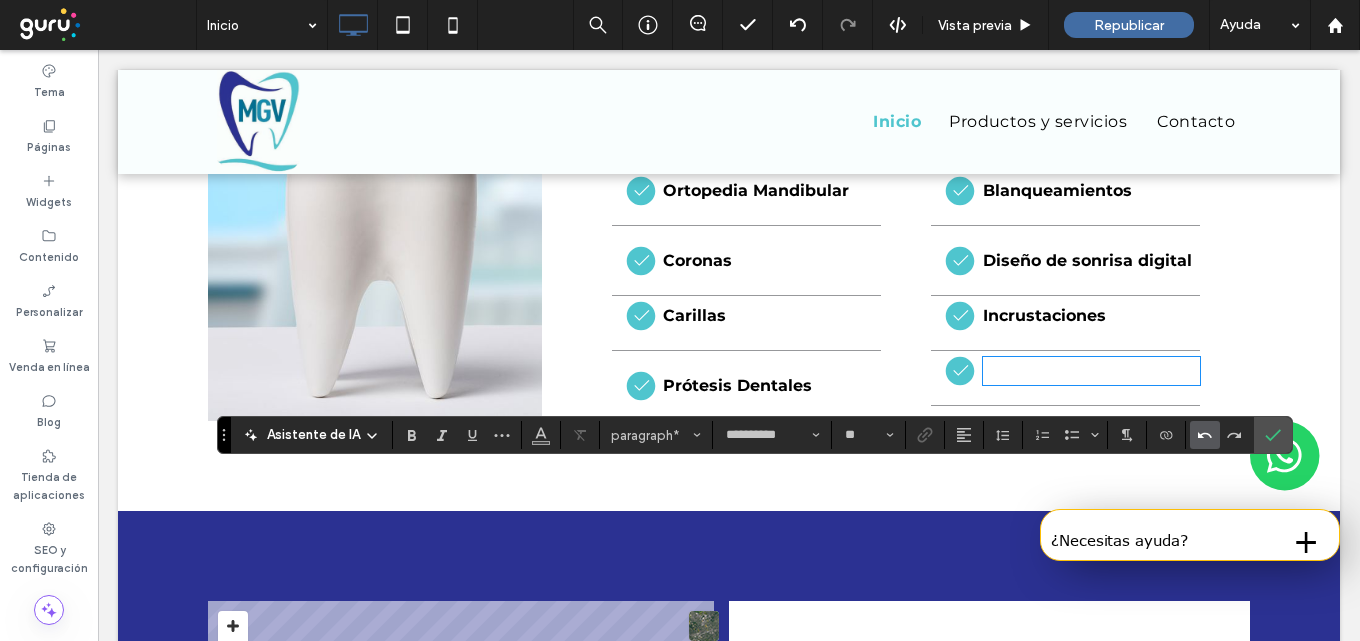 click at bounding box center (1205, 435) 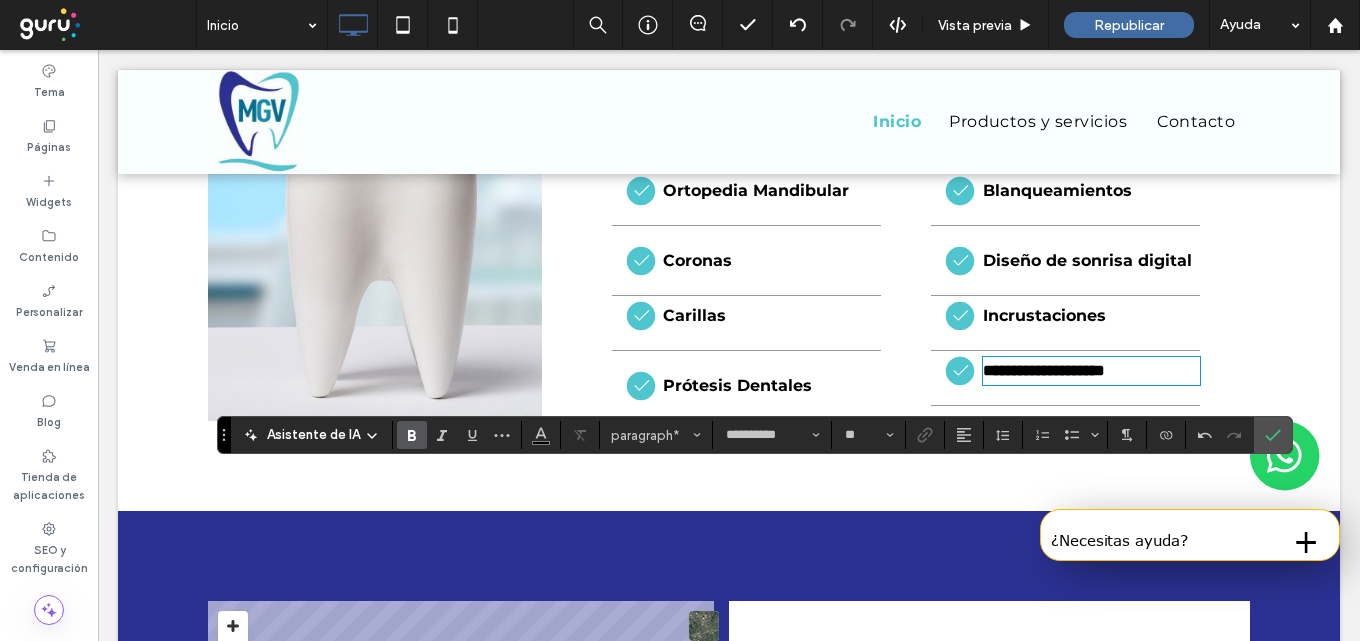 click on "**********" at bounding box center [1044, 370] 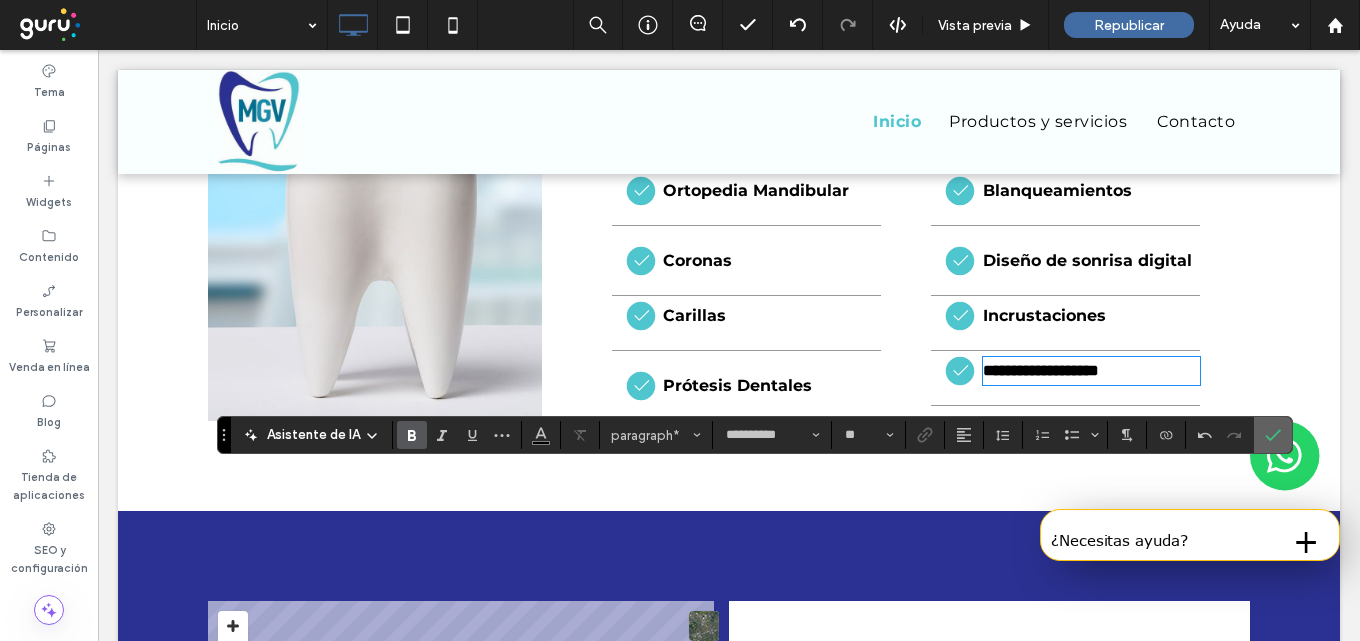 click at bounding box center [1273, 435] 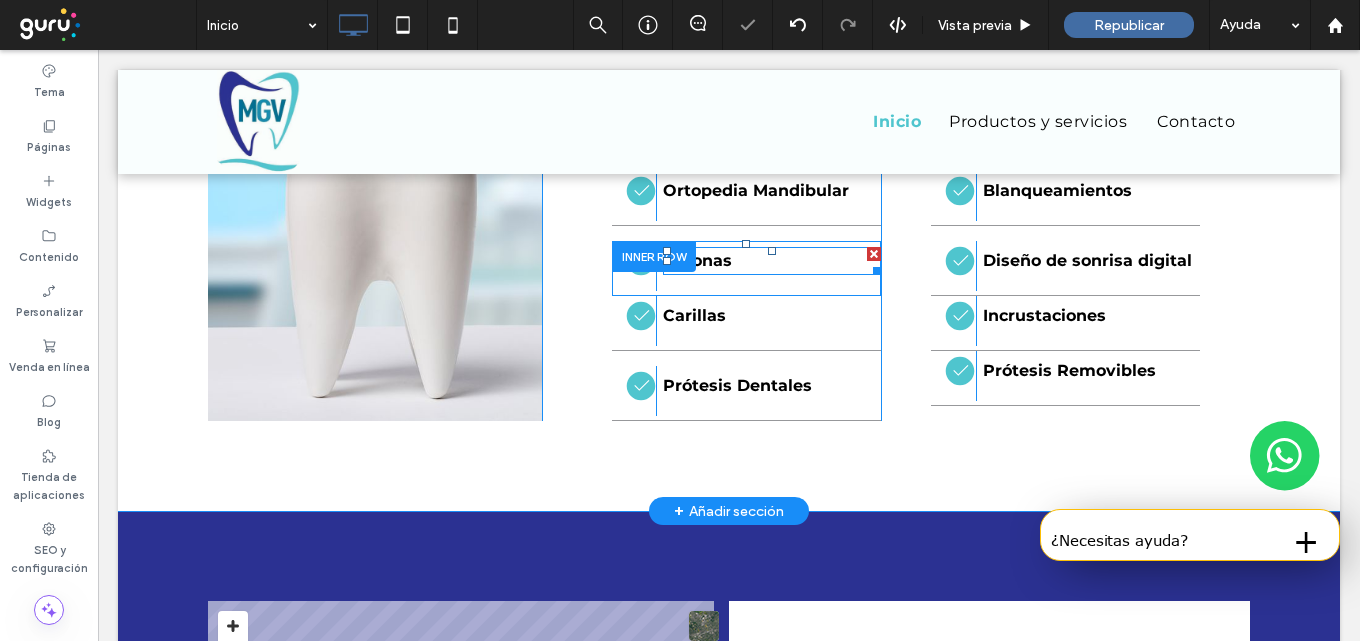 scroll, scrollTop: 0, scrollLeft: 0, axis: both 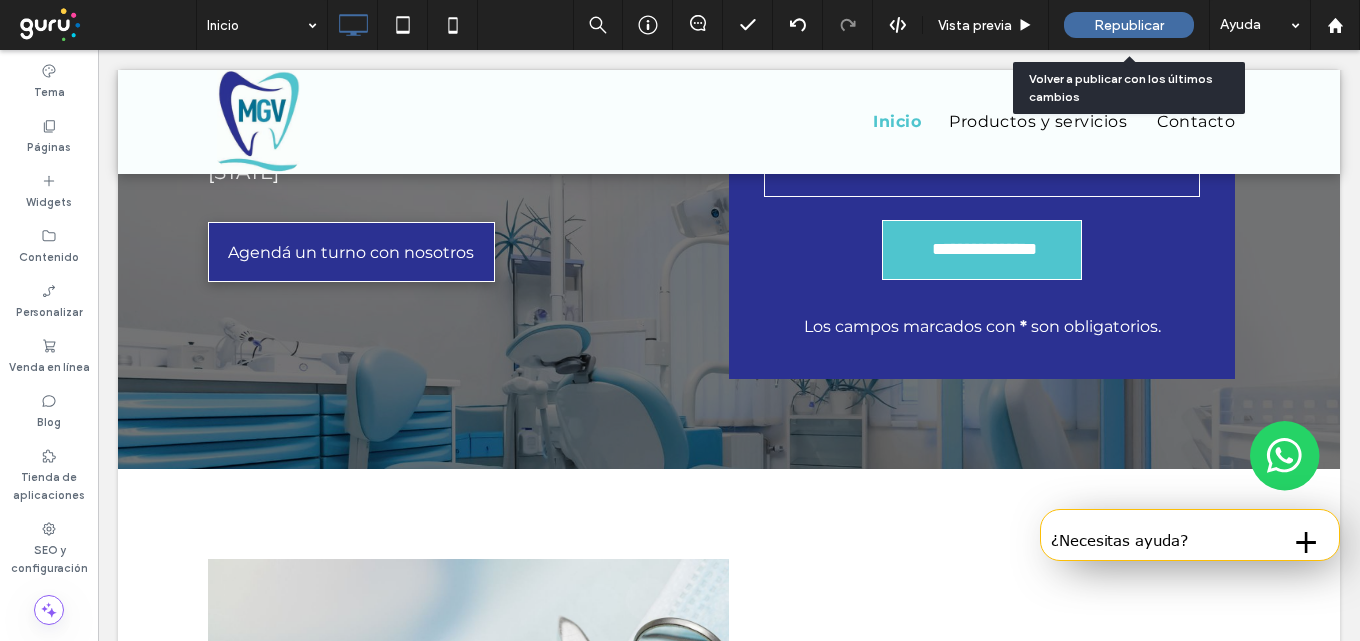 click on "Republicar" at bounding box center (1129, 25) 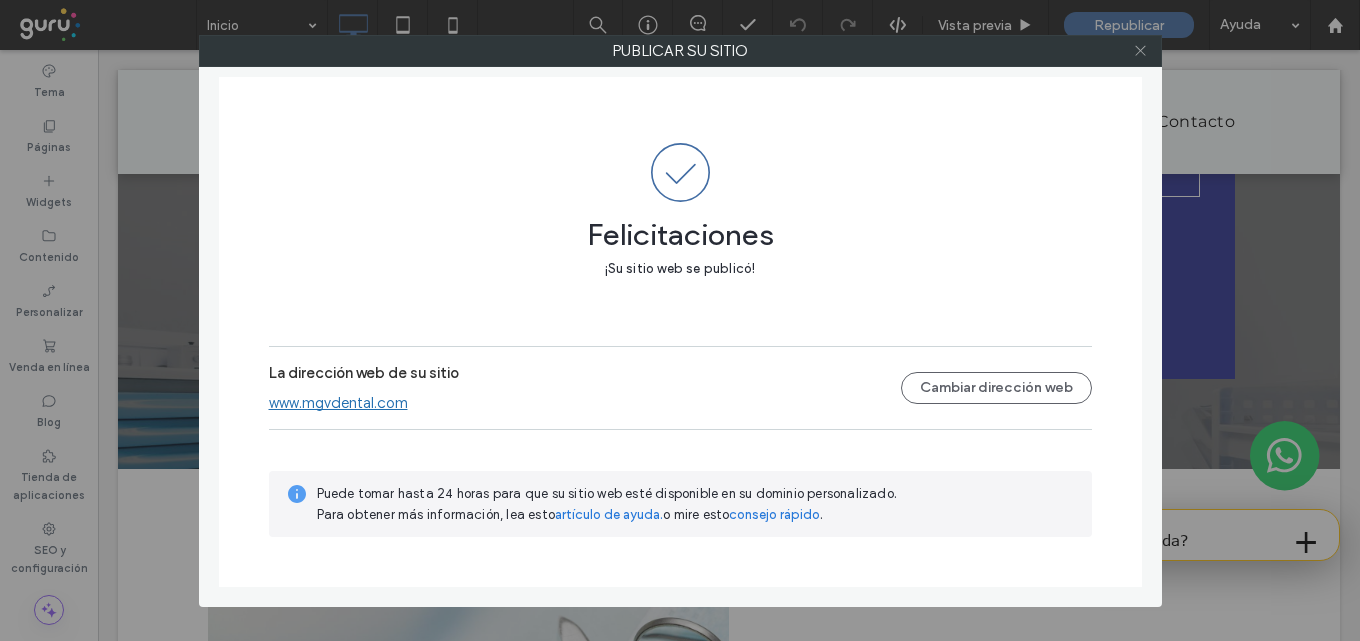 click 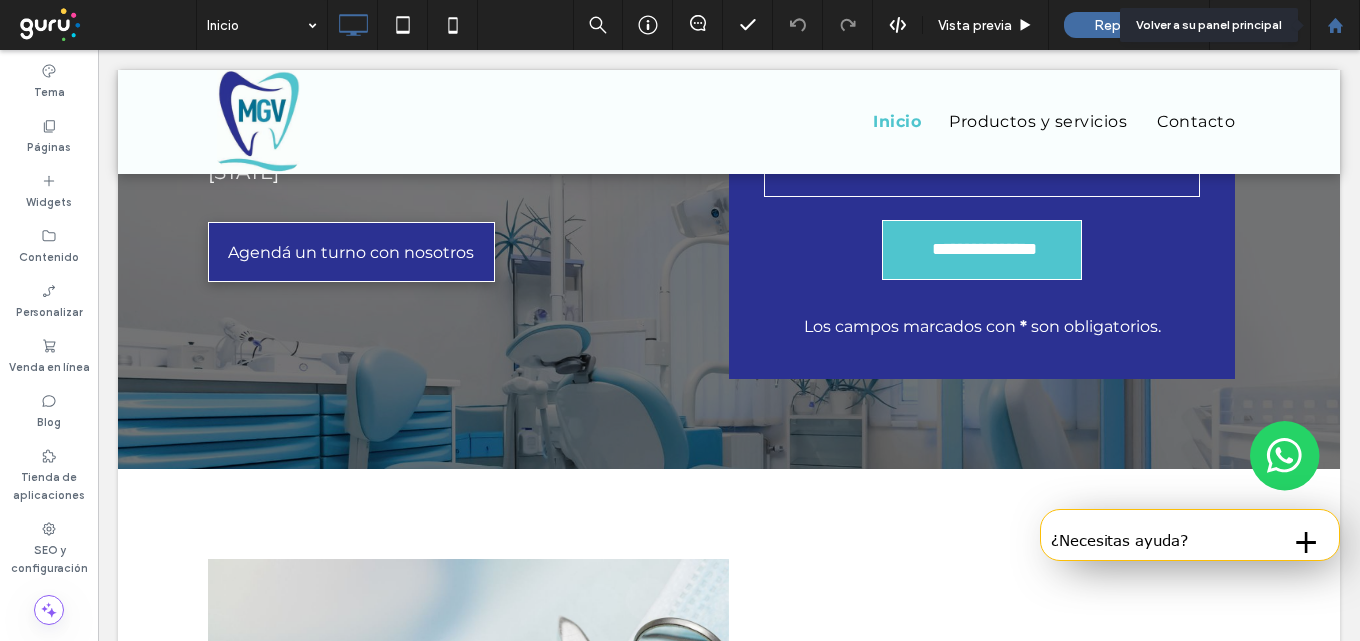 click at bounding box center [1335, 25] 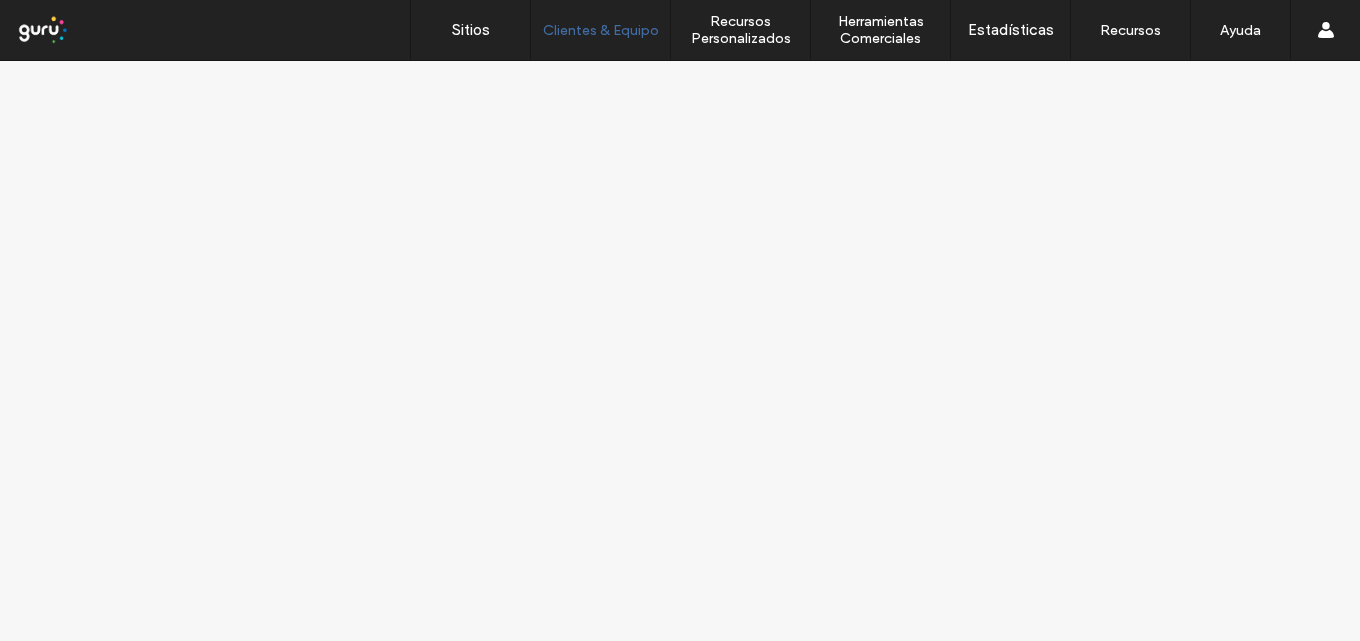 scroll, scrollTop: 0, scrollLeft: 0, axis: both 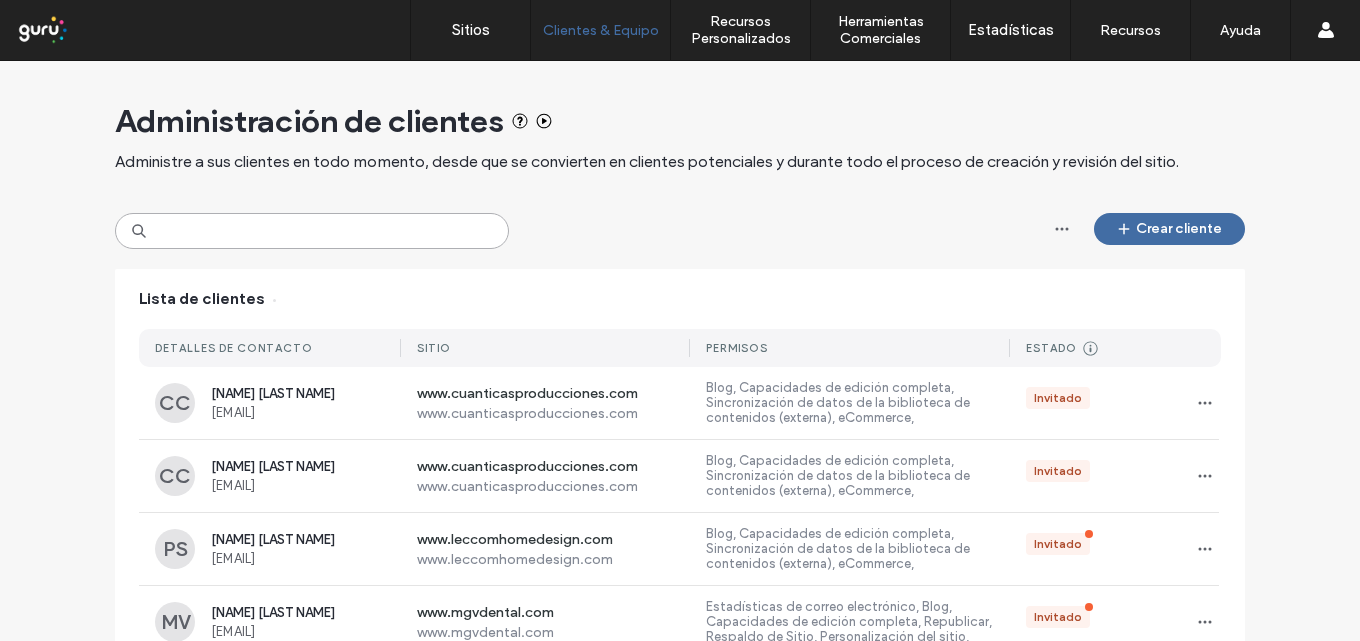 click at bounding box center (312, 231) 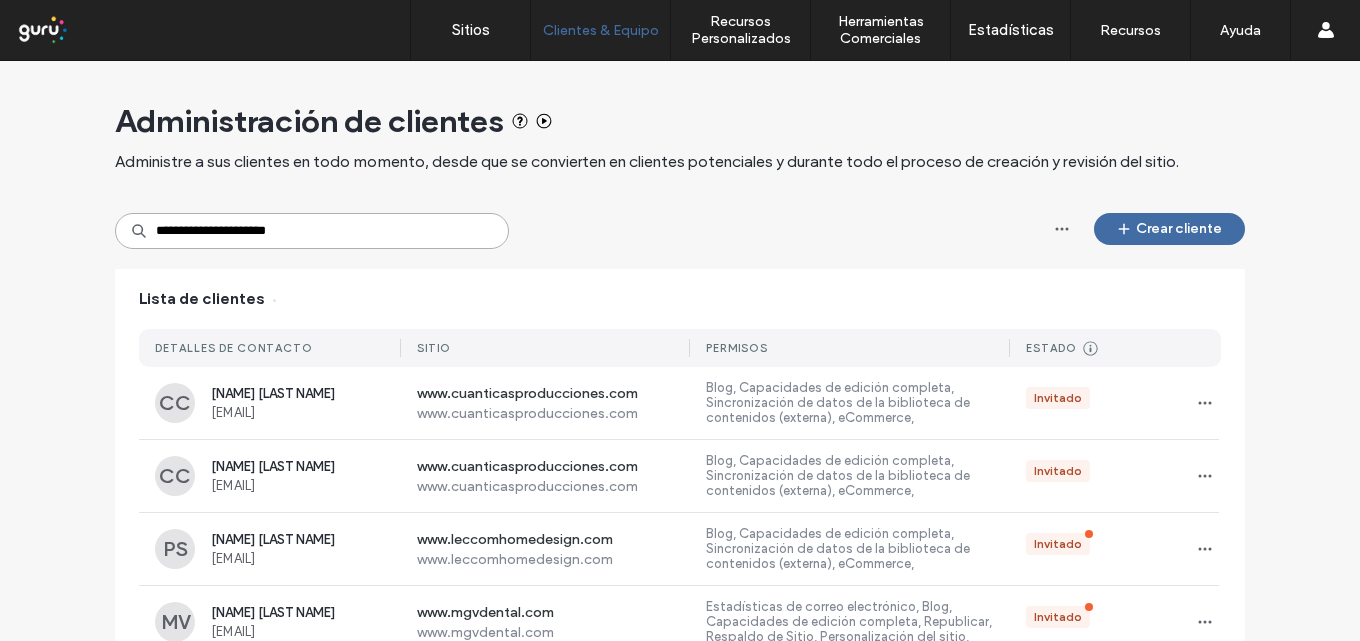 type on "**********" 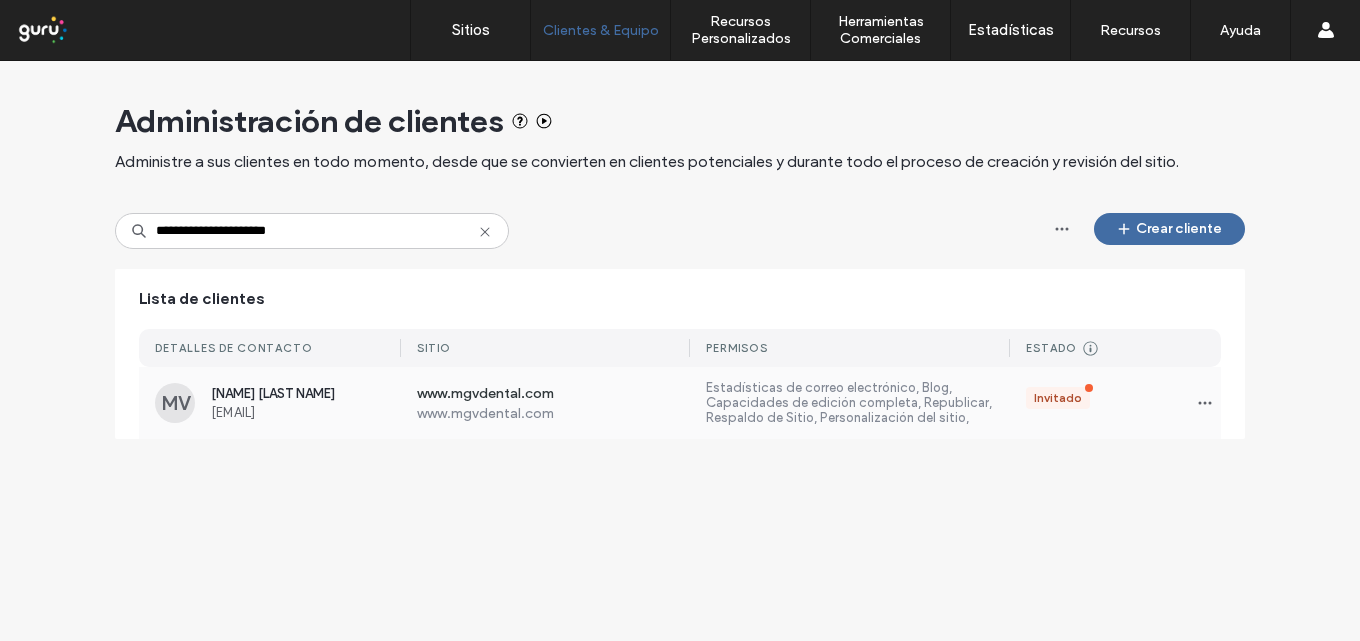 click on "www.mgvdental.com" at bounding box center [554, 413] 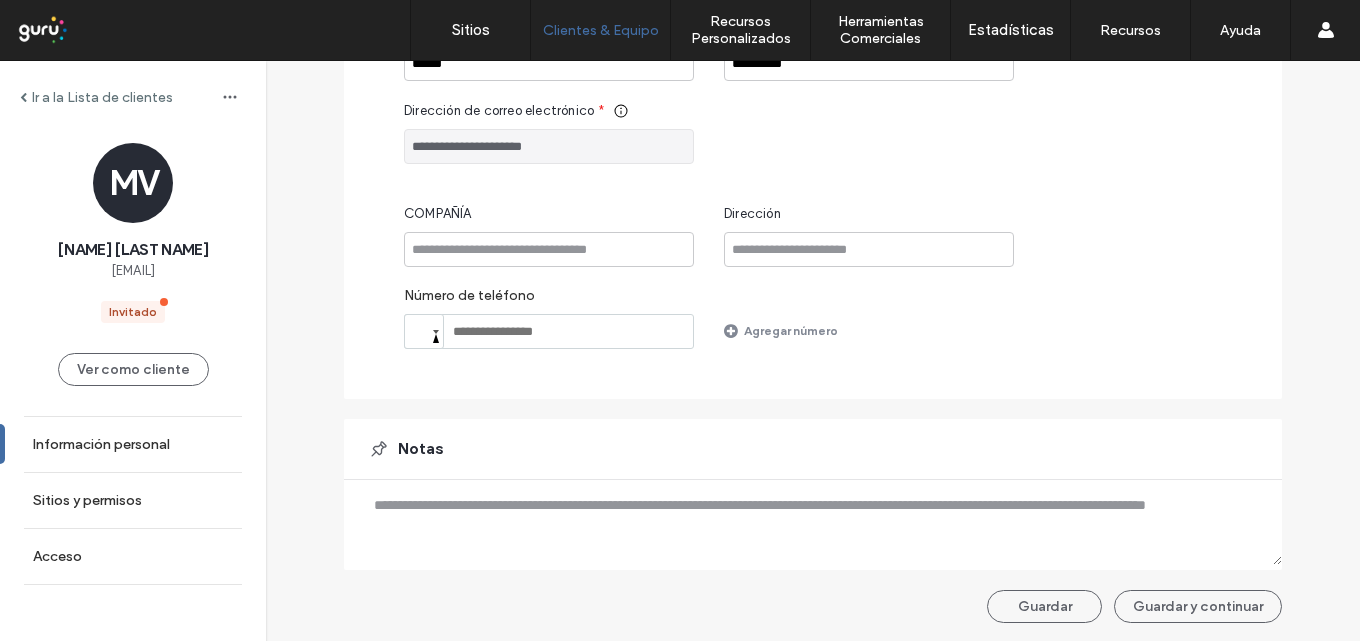 scroll, scrollTop: 290, scrollLeft: 0, axis: vertical 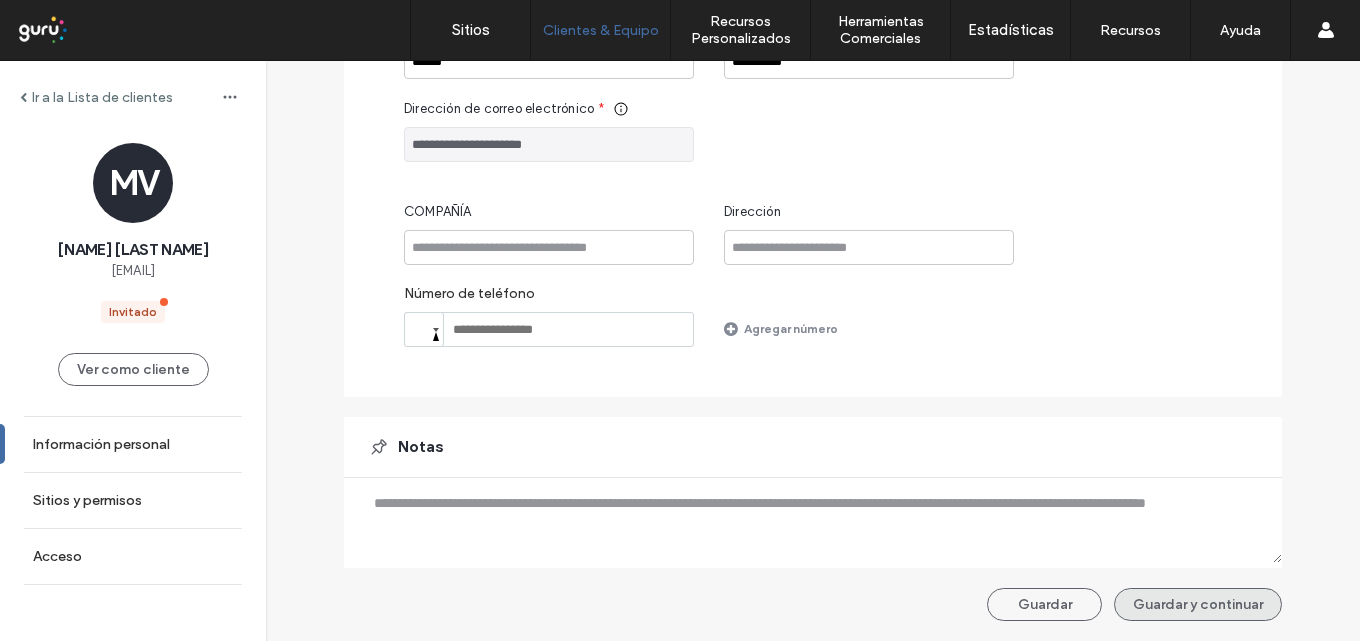 click on "Guardar y continuar" at bounding box center (1198, 604) 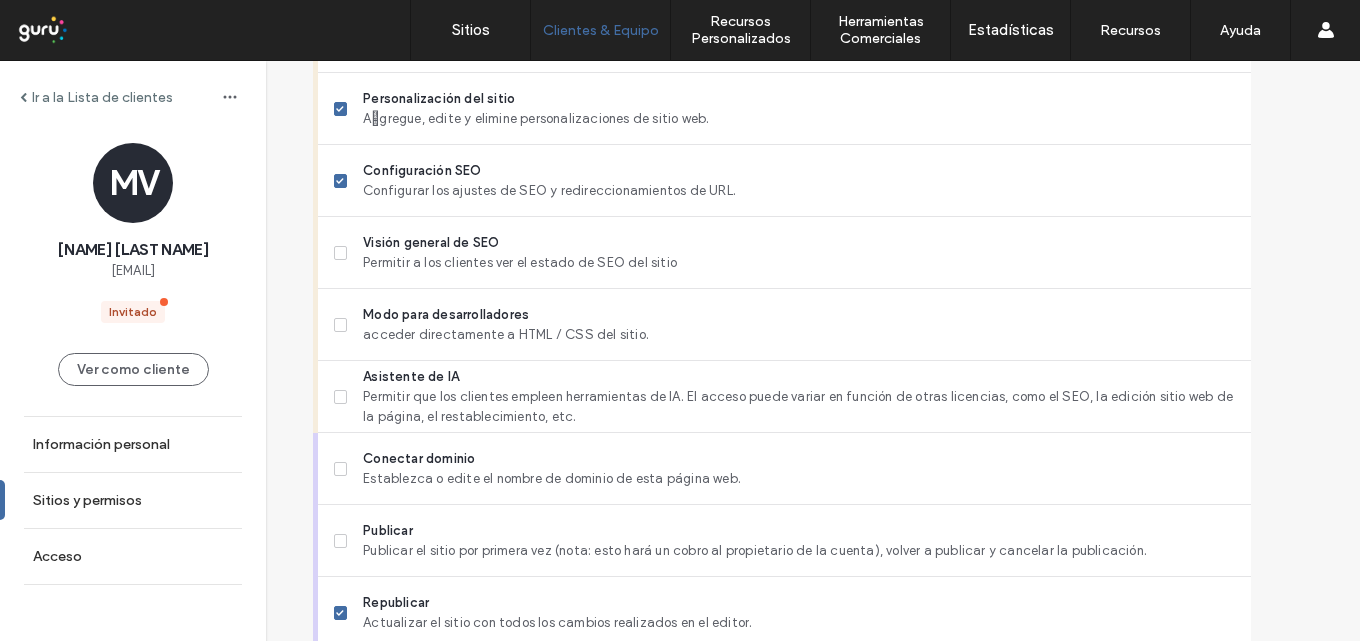 scroll, scrollTop: 1700, scrollLeft: 0, axis: vertical 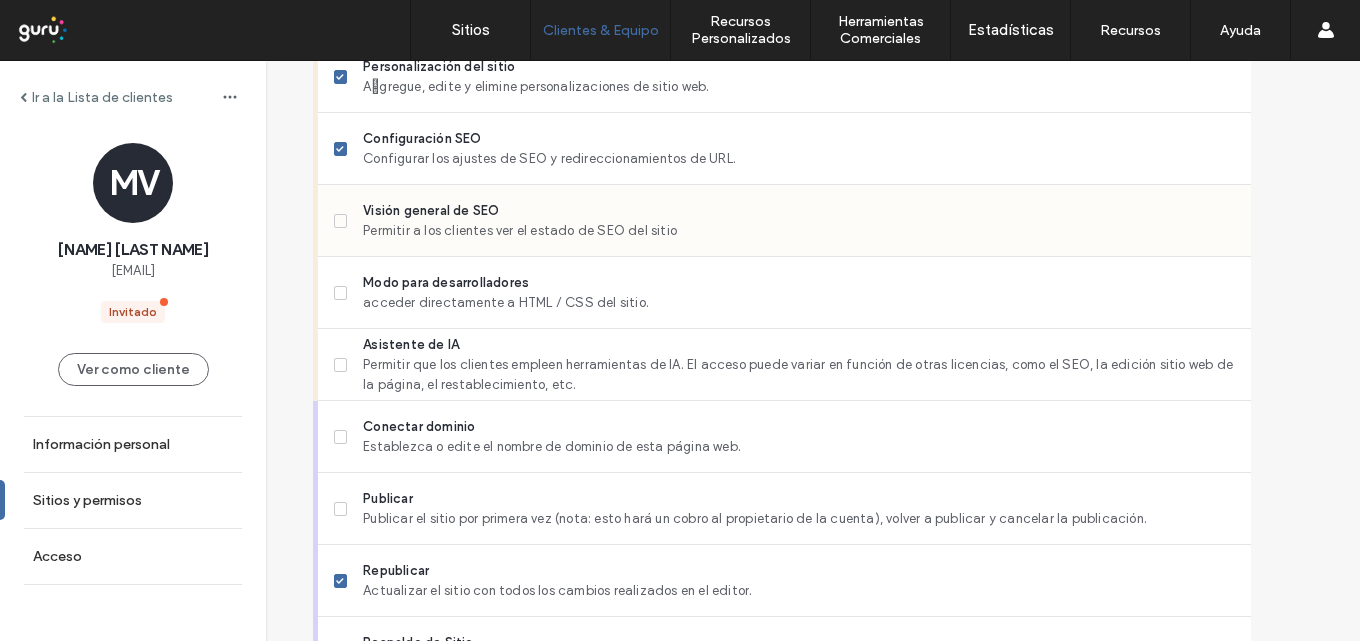click 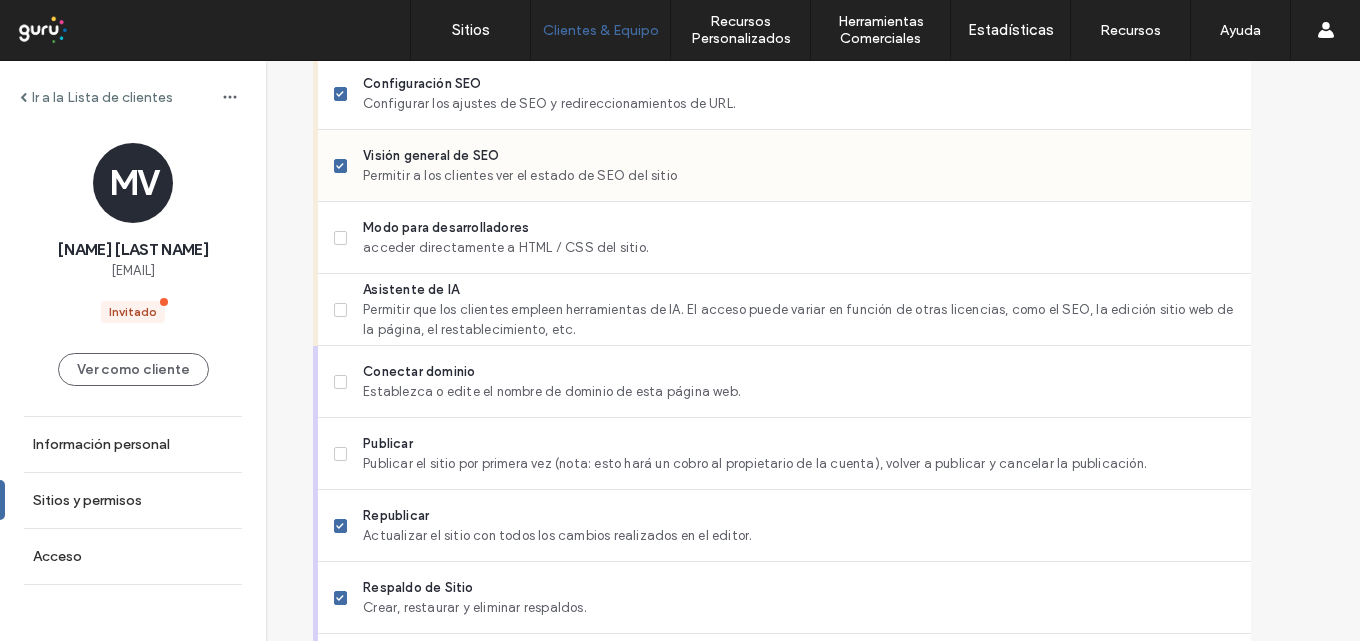scroll, scrollTop: 1800, scrollLeft: 0, axis: vertical 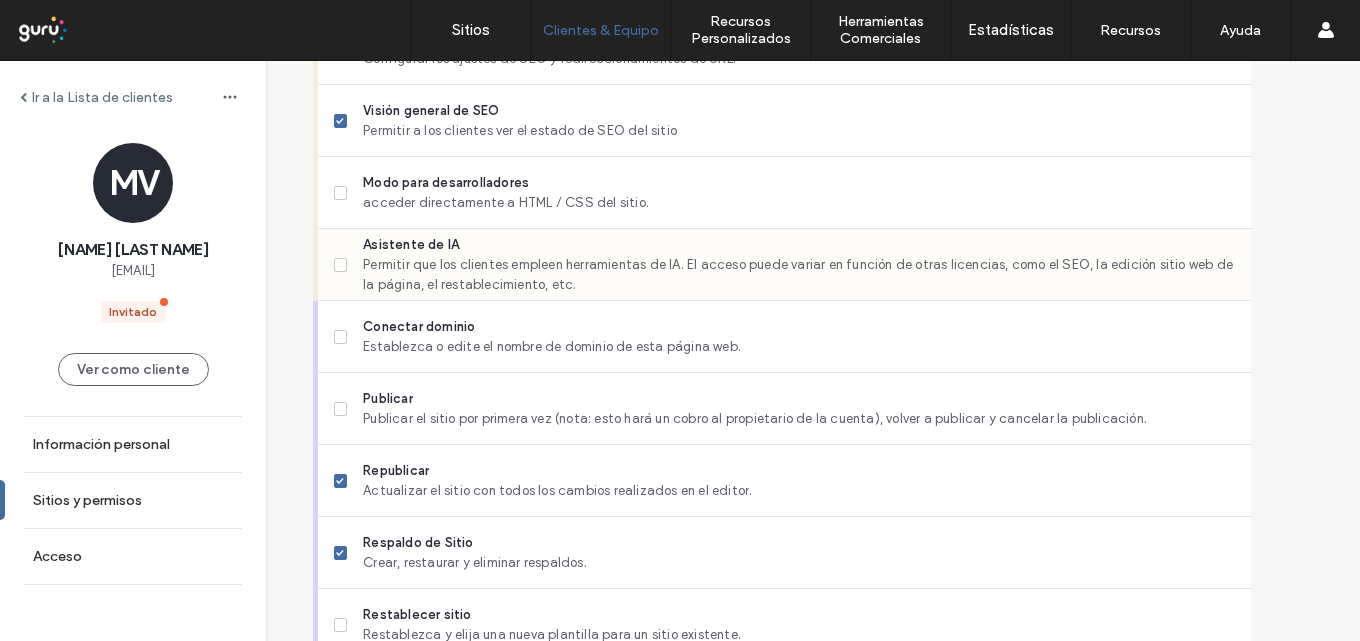 click 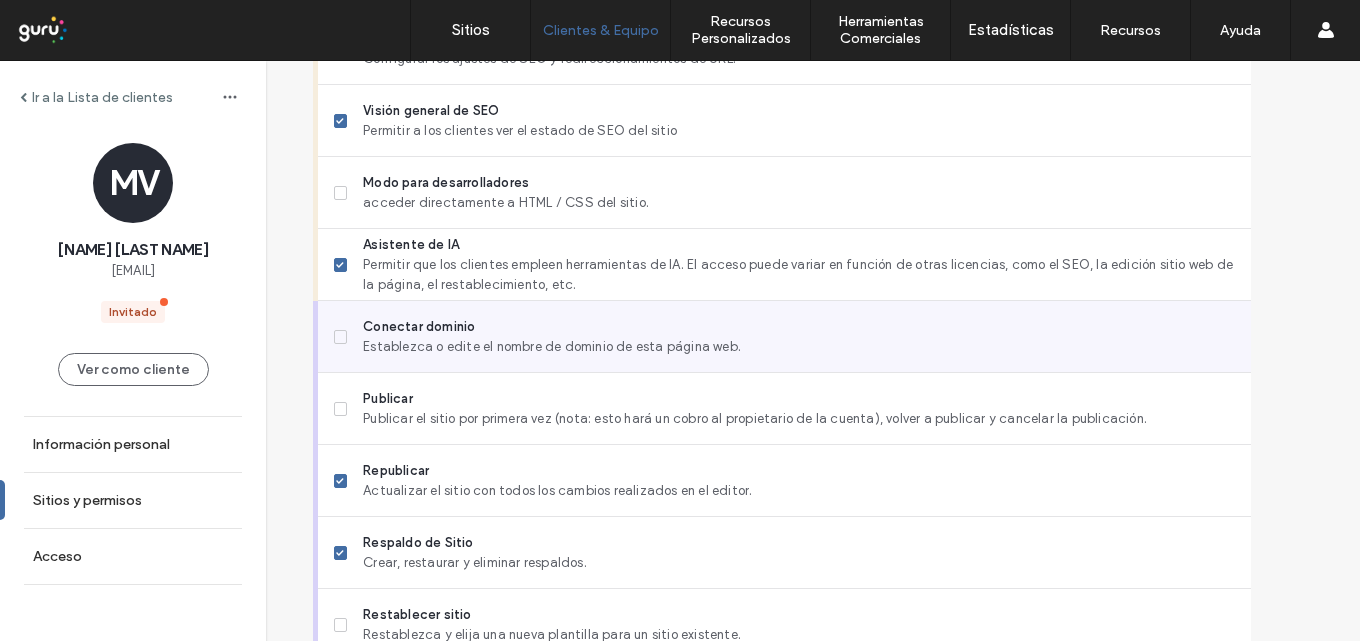 scroll, scrollTop: 1893, scrollLeft: 0, axis: vertical 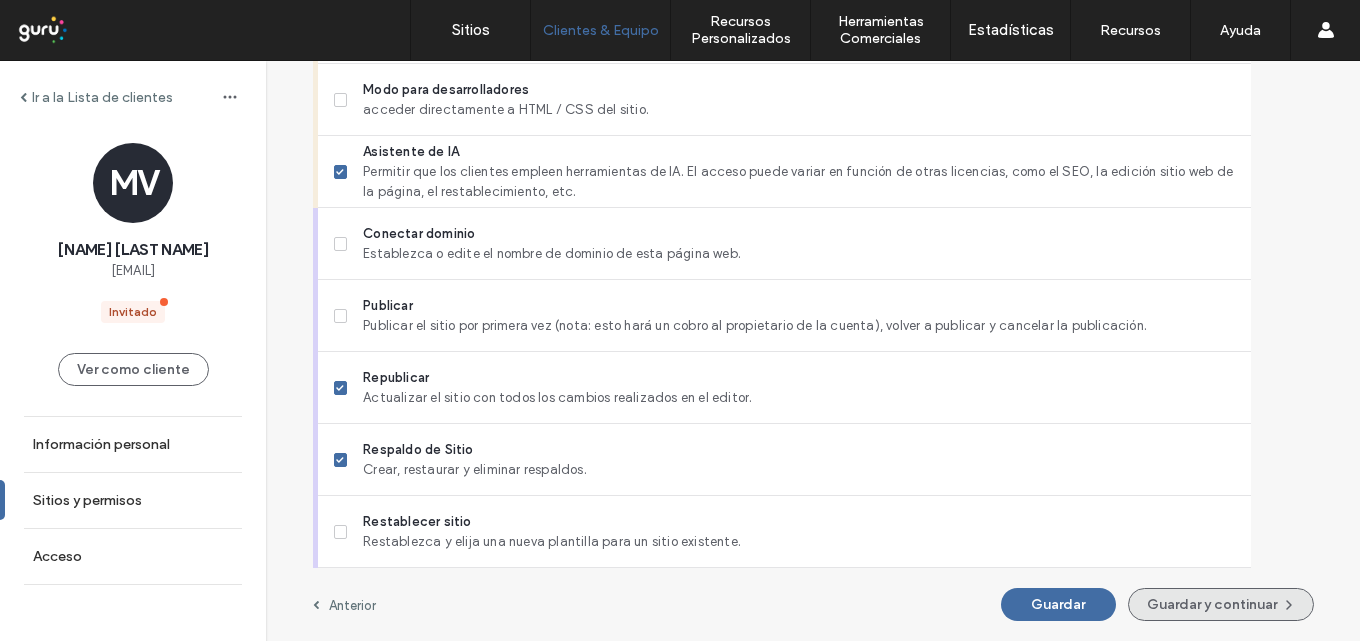 click on "Guardar y continuar" at bounding box center [1221, 604] 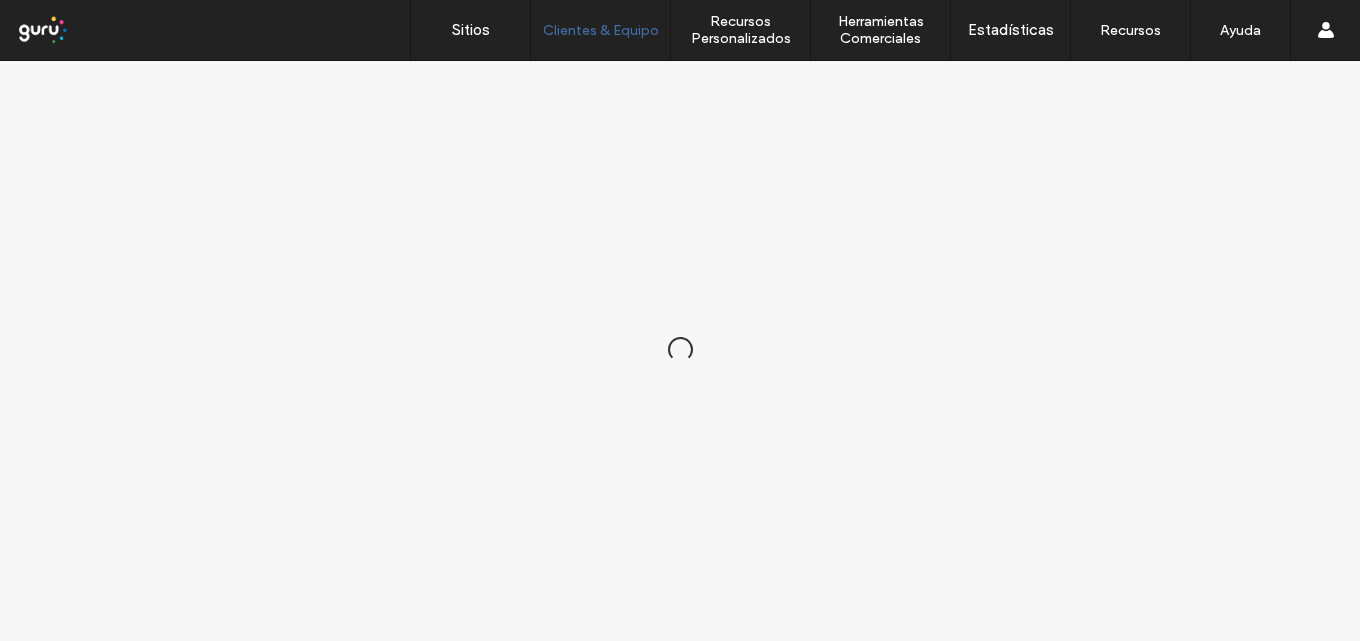 scroll, scrollTop: 0, scrollLeft: 0, axis: both 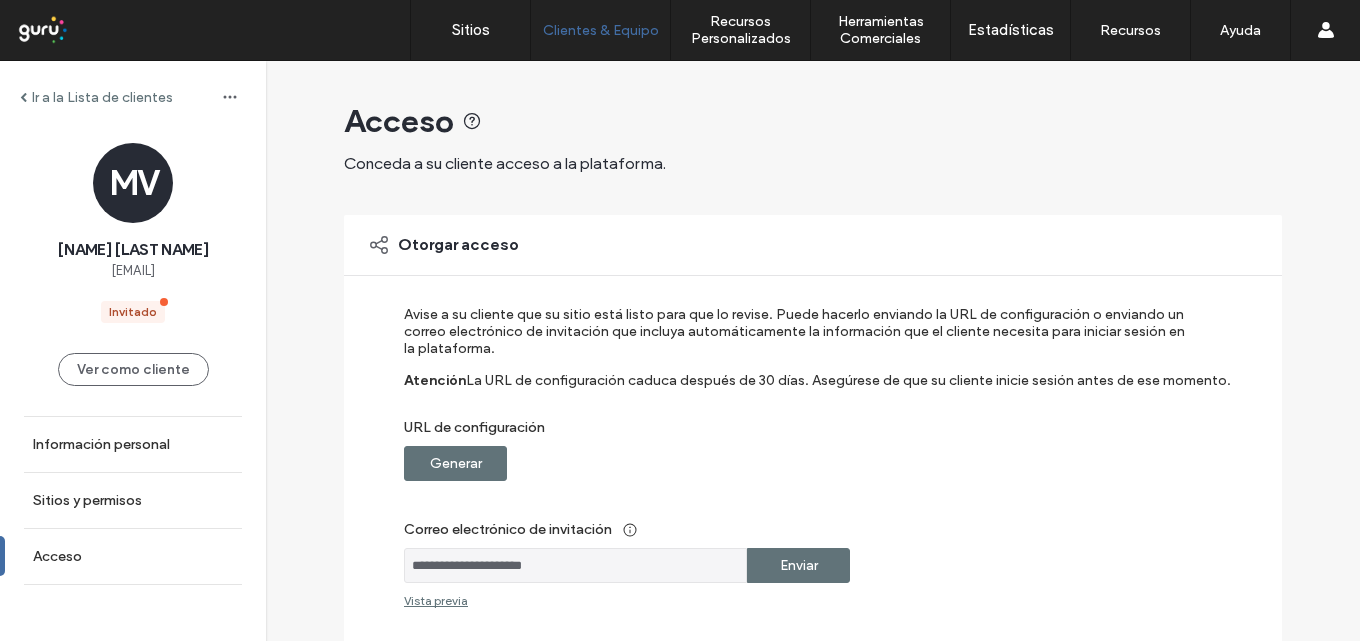 drag, startPoint x: 460, startPoint y: 474, endPoint x: 856, endPoint y: 471, distance: 396.01135 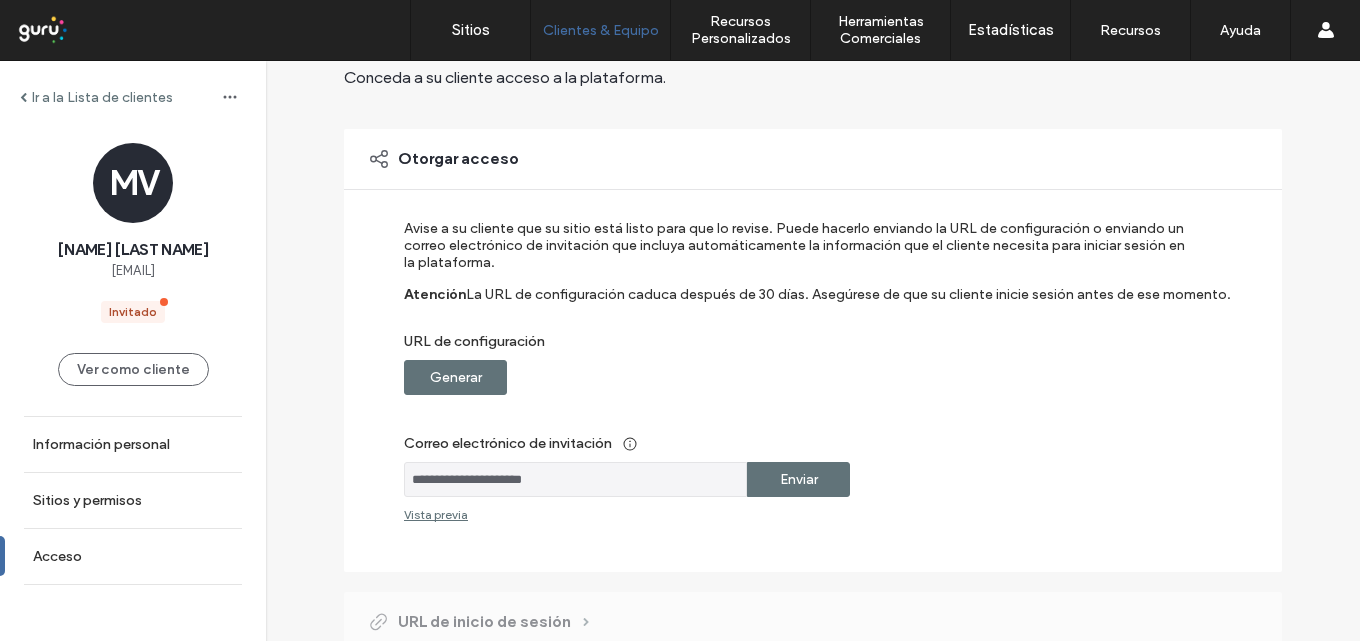 scroll, scrollTop: 300, scrollLeft: 0, axis: vertical 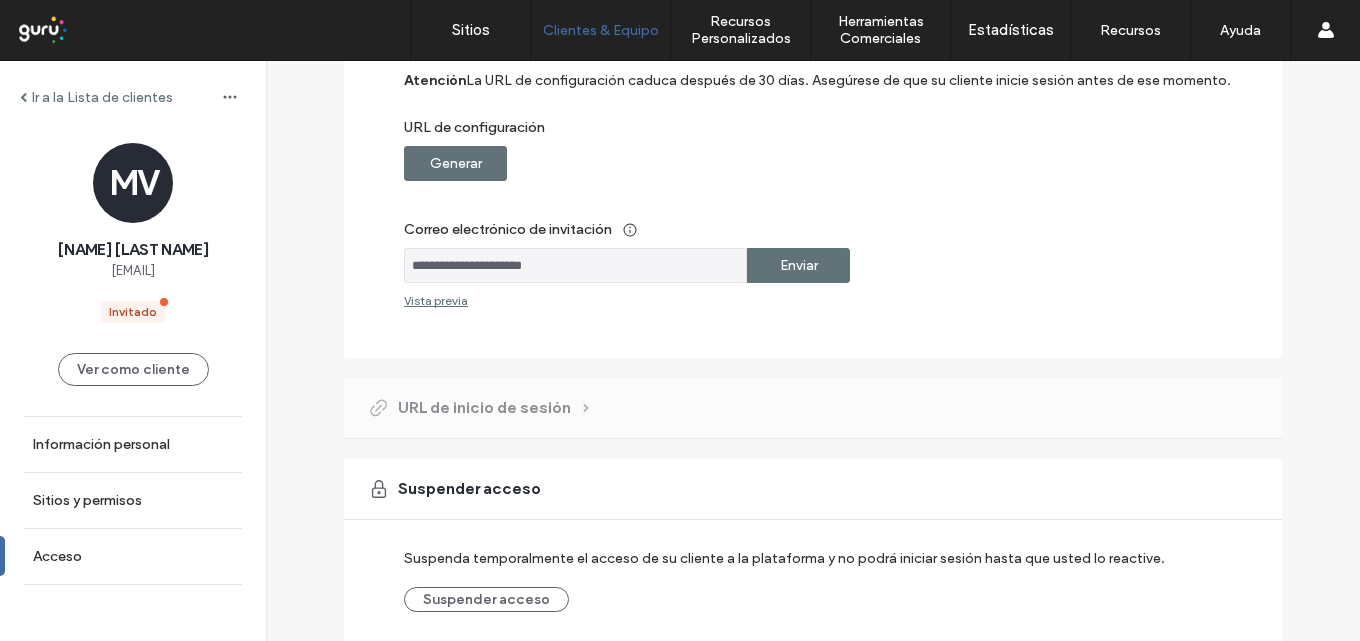 drag, startPoint x: 447, startPoint y: 165, endPoint x: 746, endPoint y: 205, distance: 301.66373 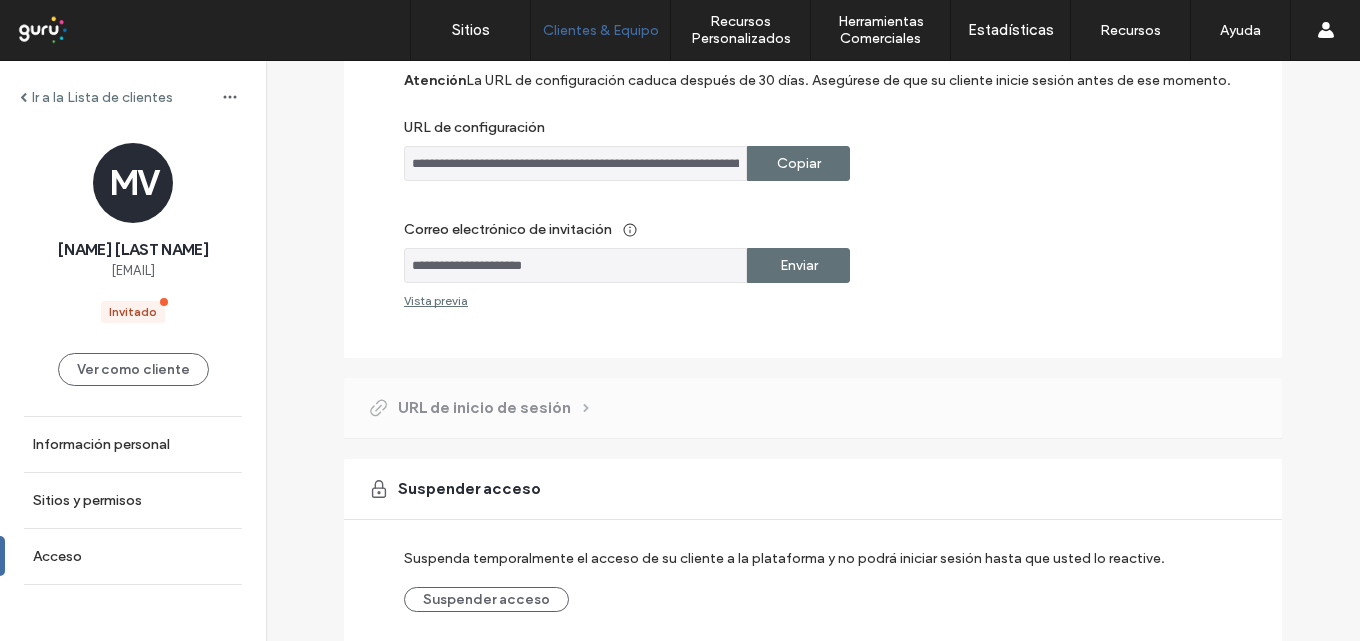click on "Enviar" at bounding box center (799, 265) 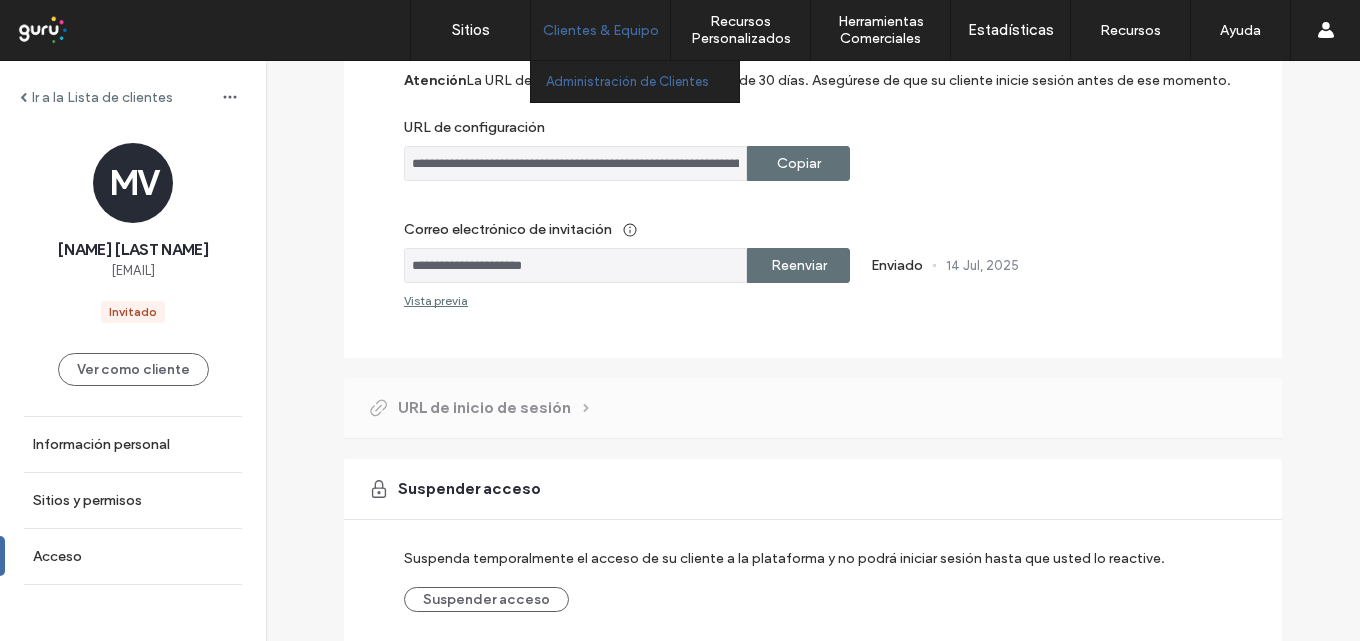 click on "Administración de Clientes" at bounding box center (627, 81) 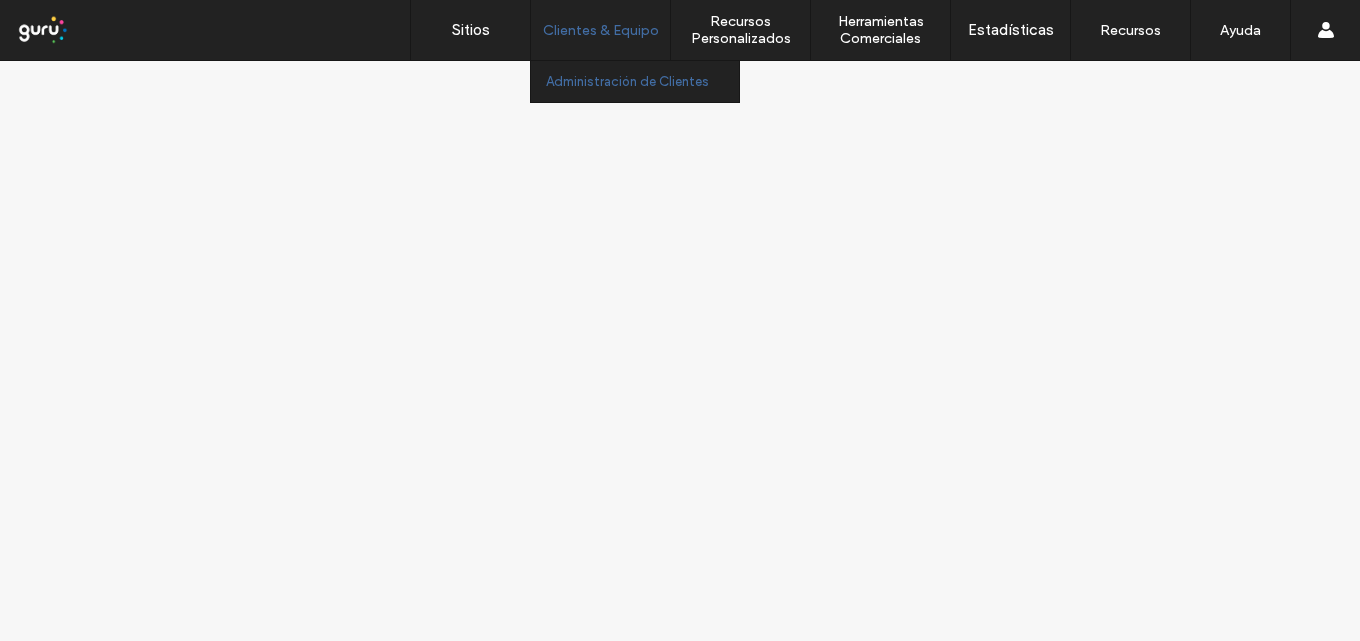 scroll, scrollTop: 0, scrollLeft: 0, axis: both 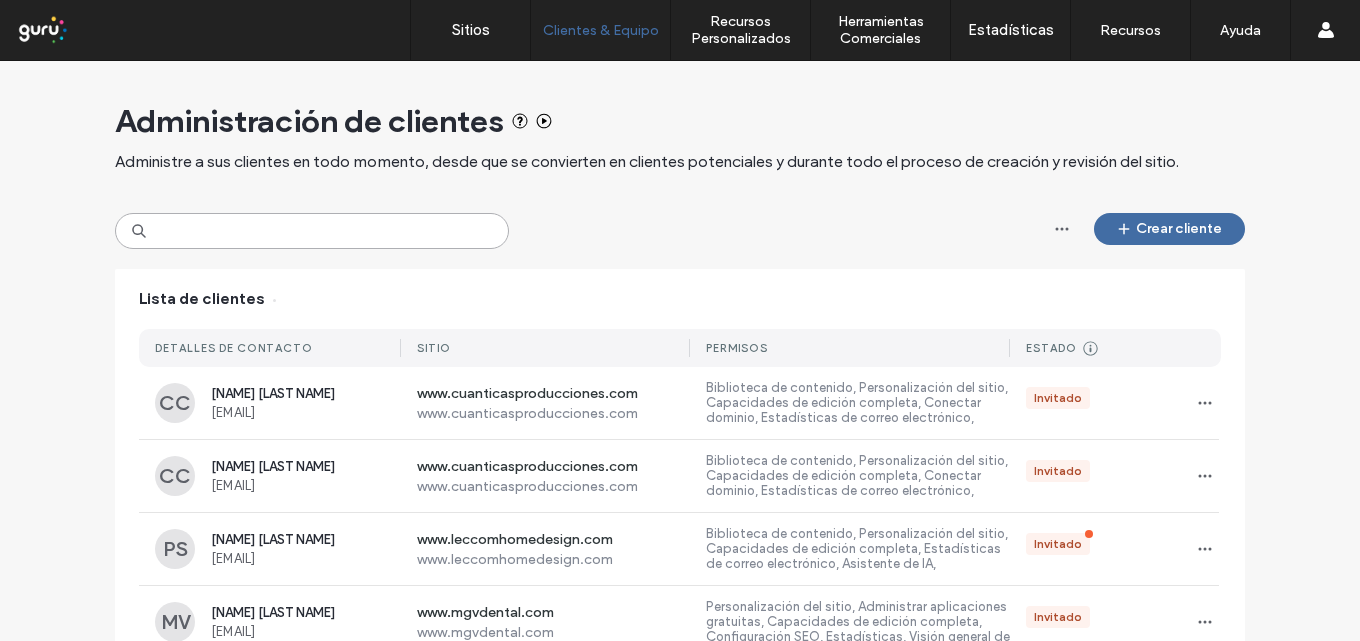 click at bounding box center (312, 231) 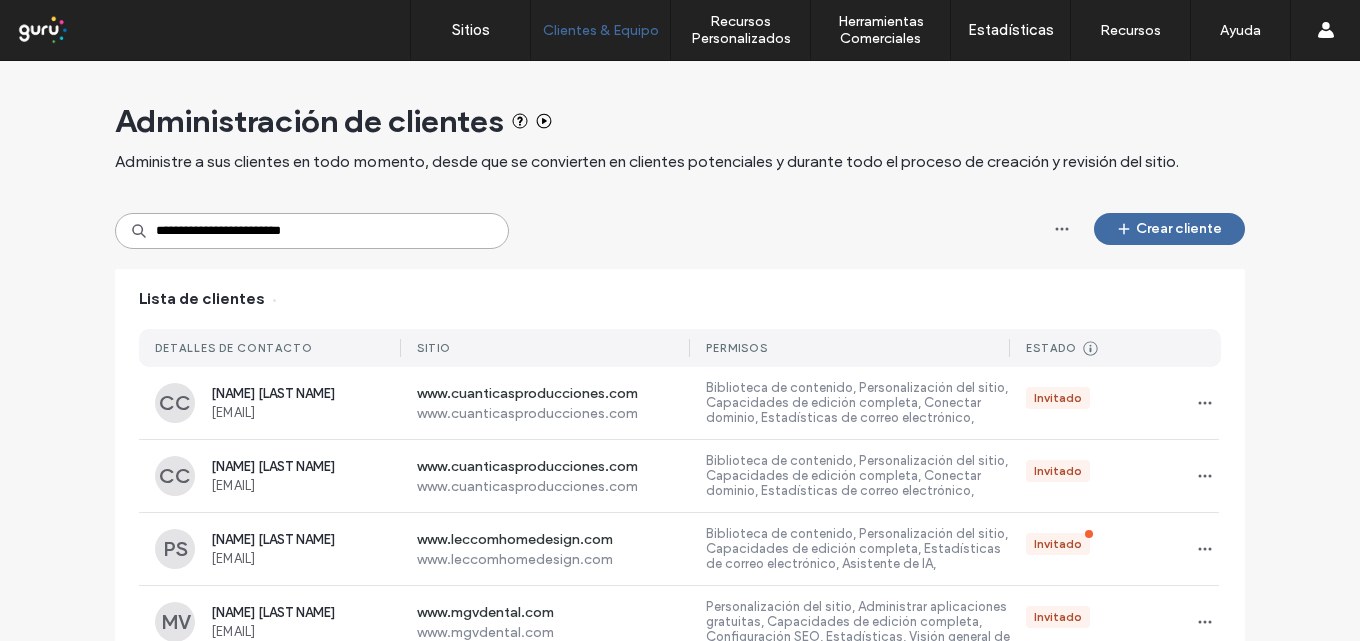 type on "**********" 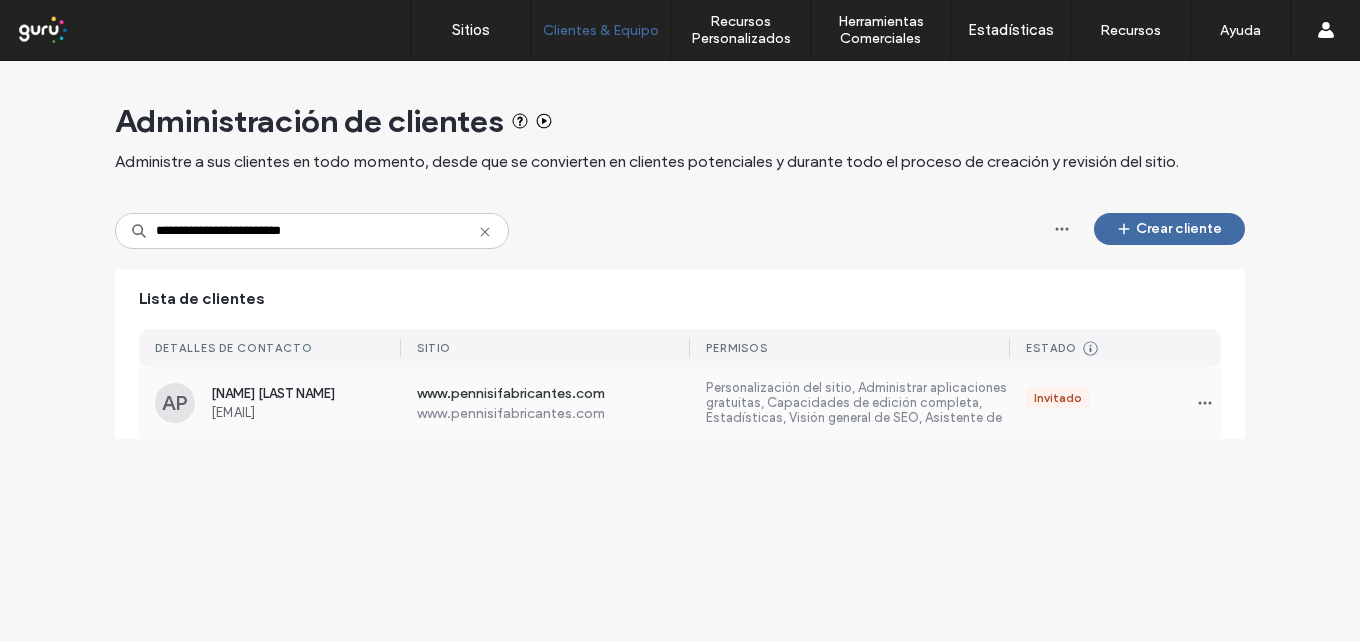 click on "www.pennisifabricantes.com" at bounding box center [554, 413] 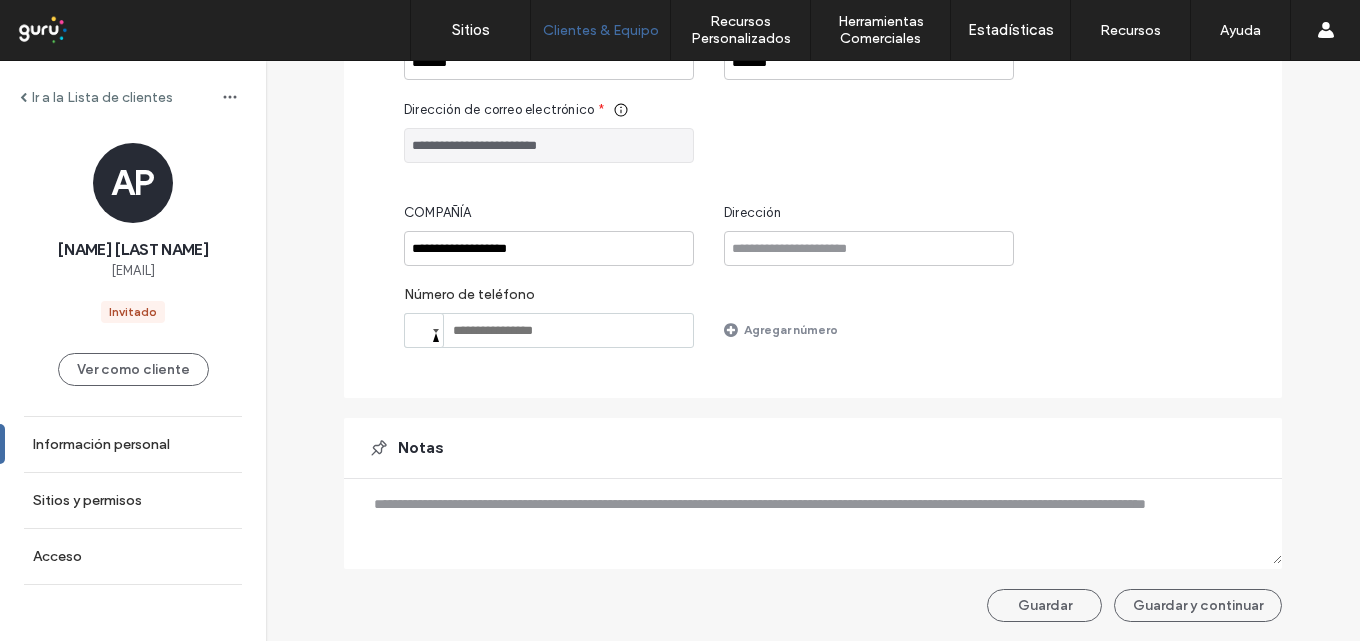 scroll, scrollTop: 290, scrollLeft: 0, axis: vertical 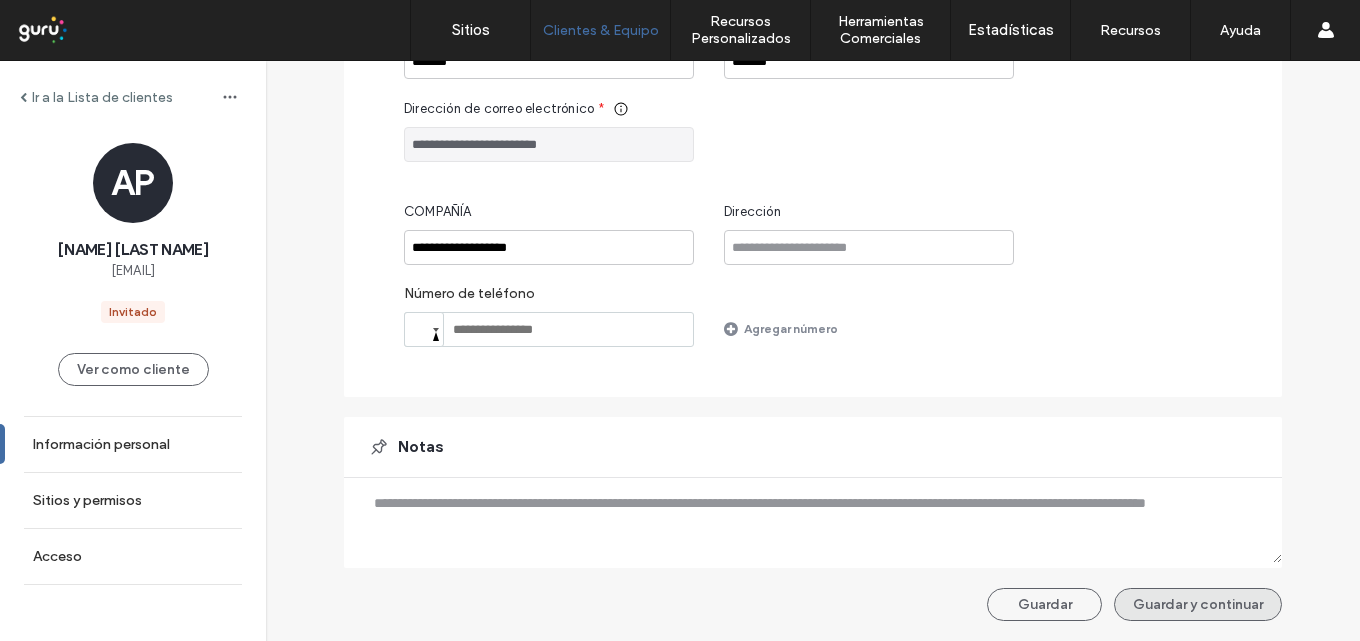 click on "Guardar y continuar" at bounding box center [1198, 604] 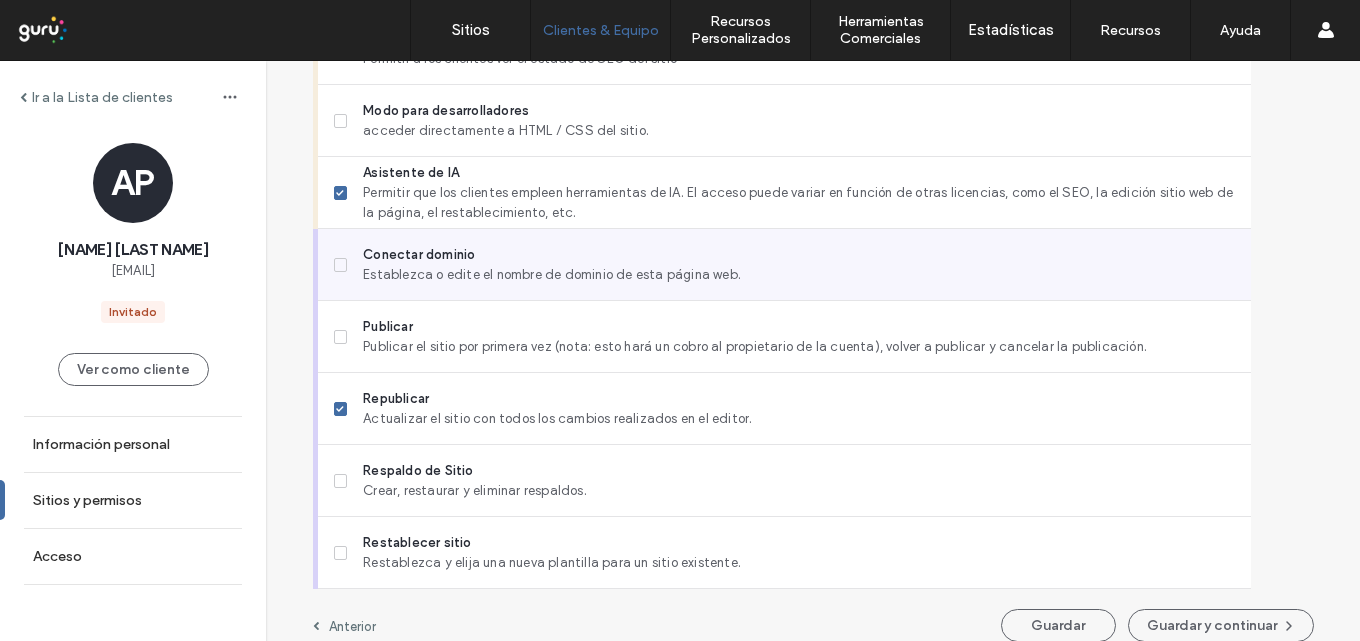 scroll, scrollTop: 1863, scrollLeft: 0, axis: vertical 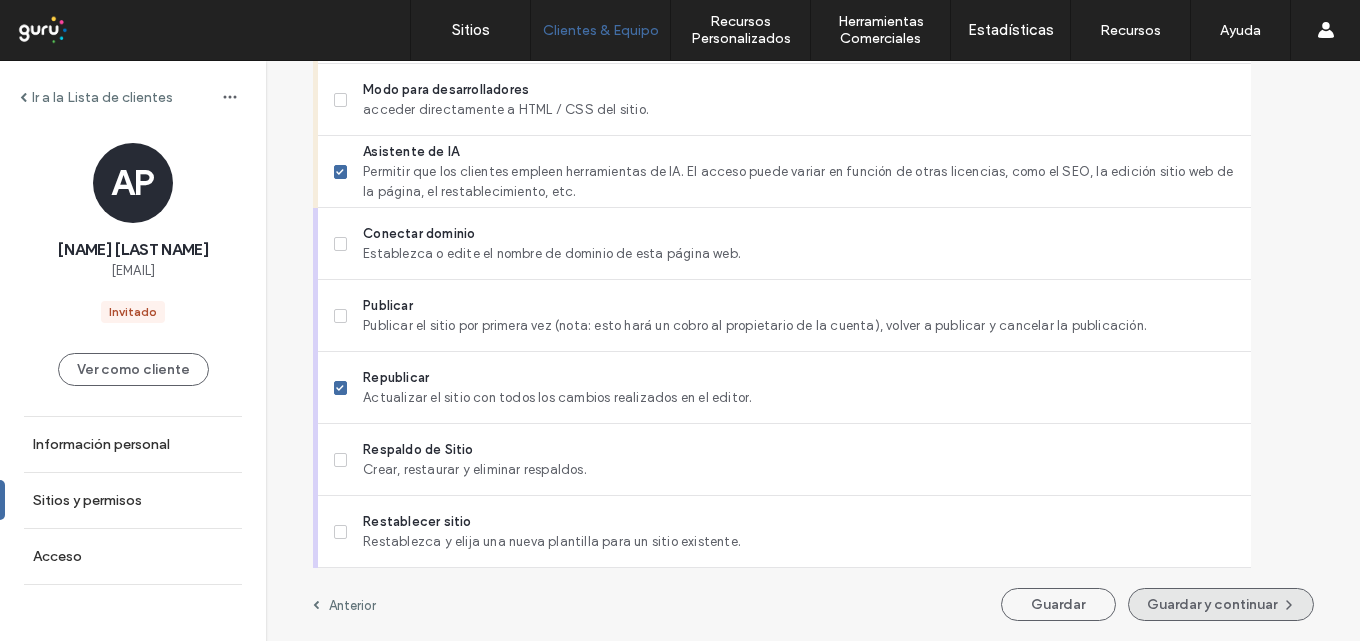 click on "Guardar y continuar" at bounding box center [1221, 604] 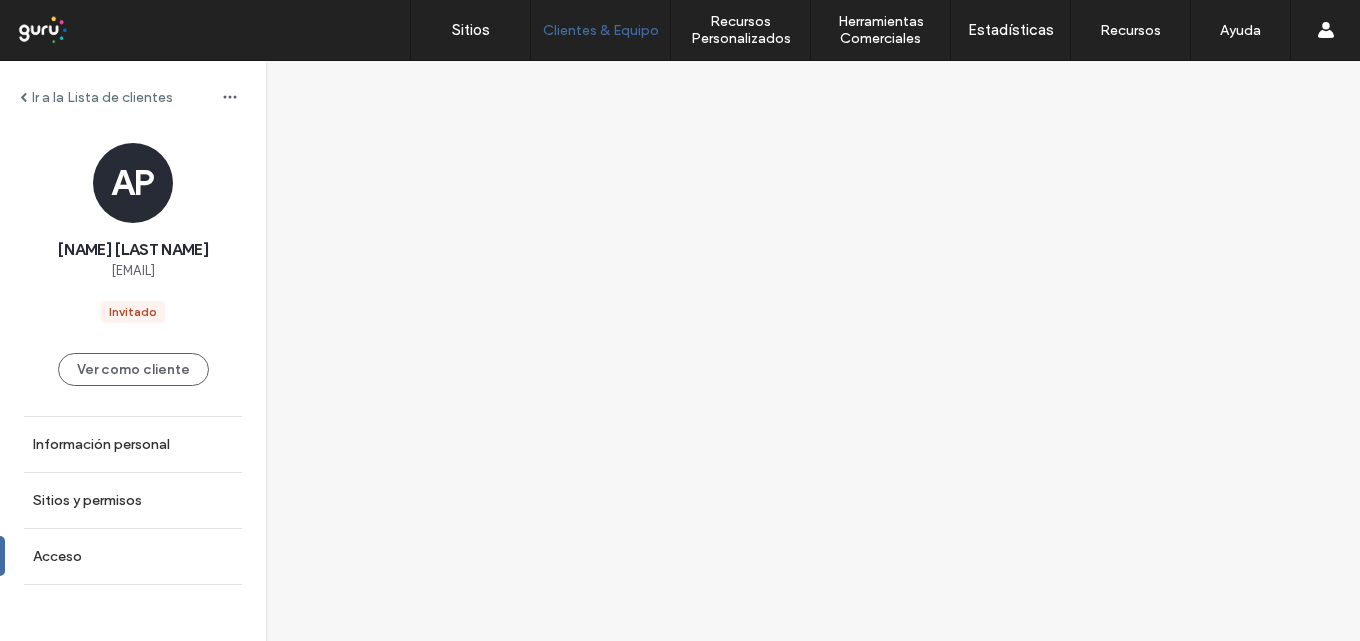 scroll, scrollTop: 0, scrollLeft: 0, axis: both 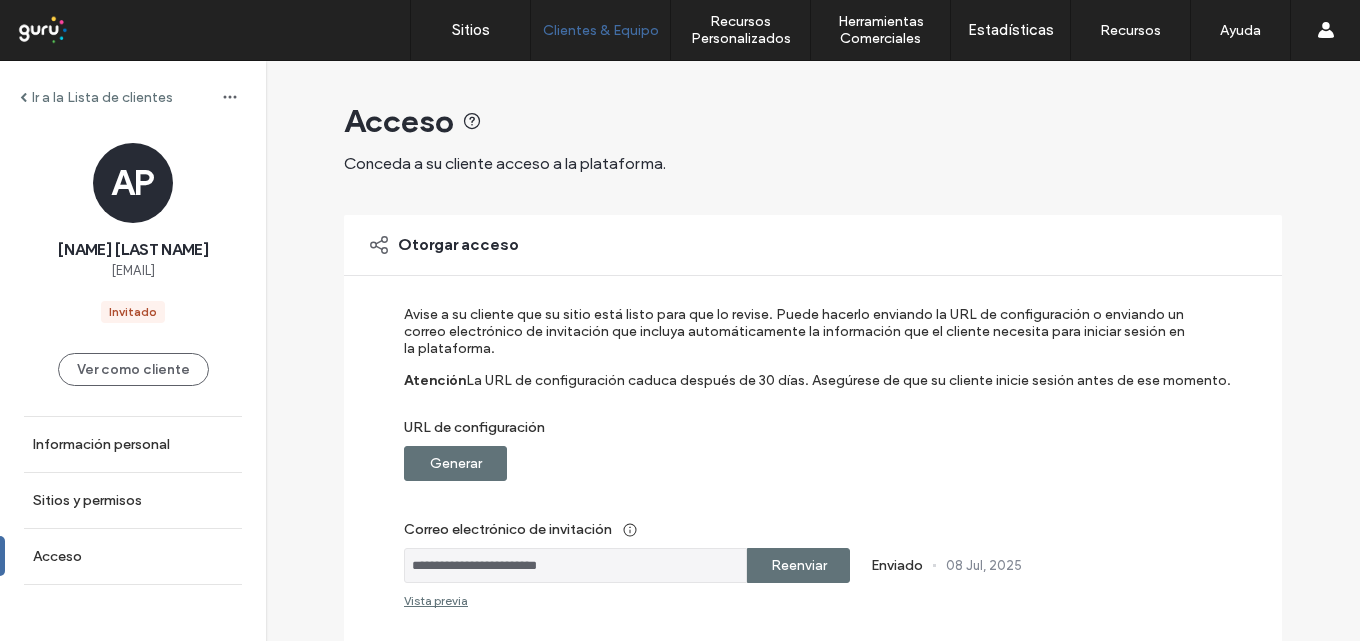 click on "Generar" at bounding box center (456, 463) 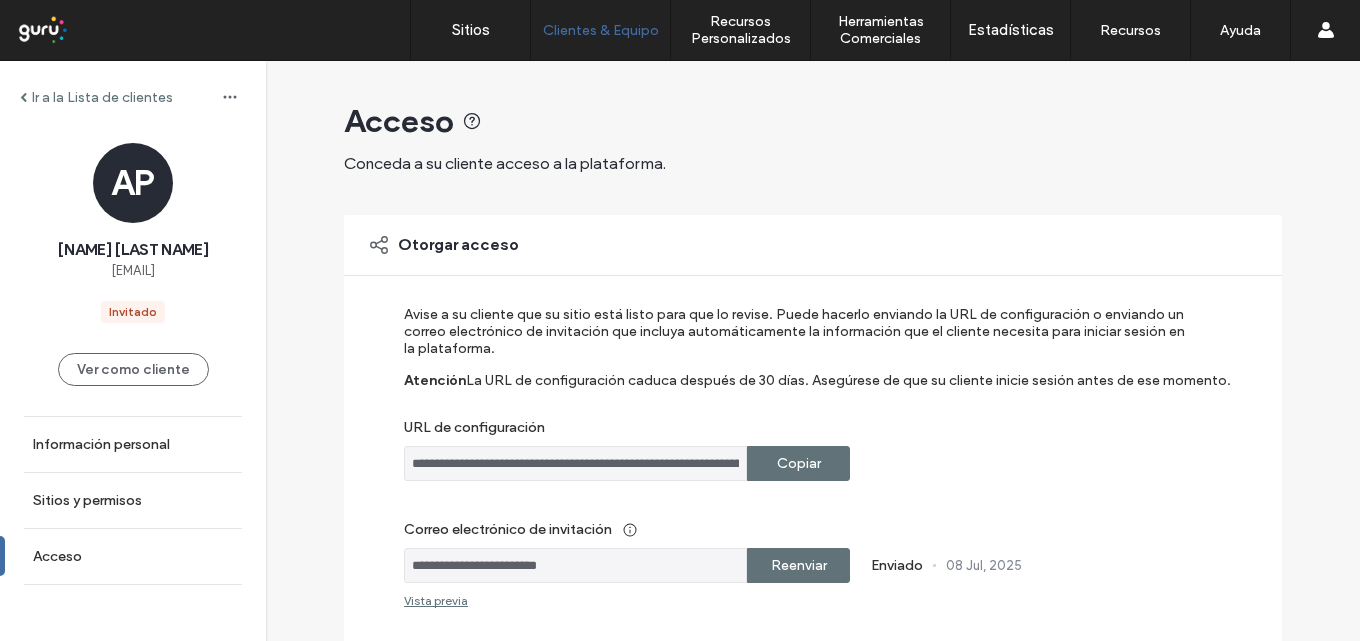 click on "Reenviar" at bounding box center (798, 565) 